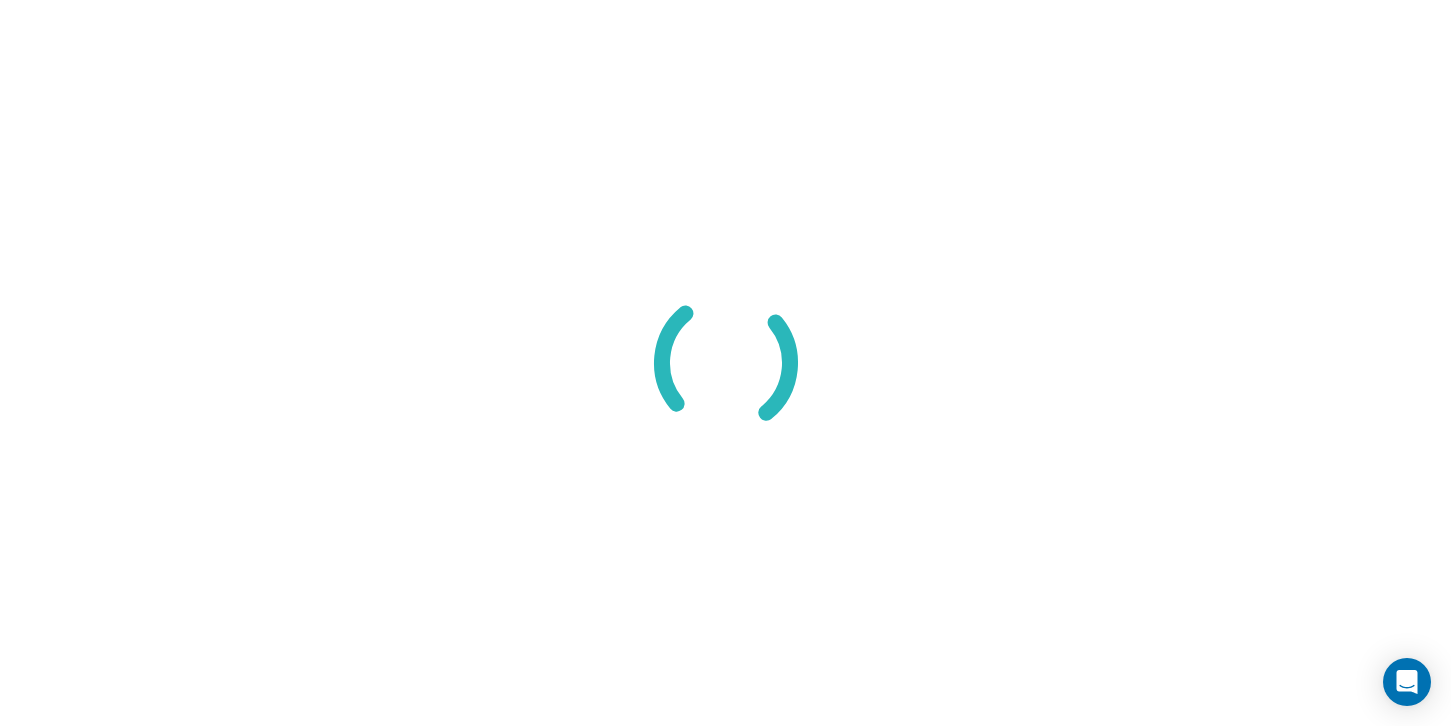 scroll, scrollTop: 0, scrollLeft: 0, axis: both 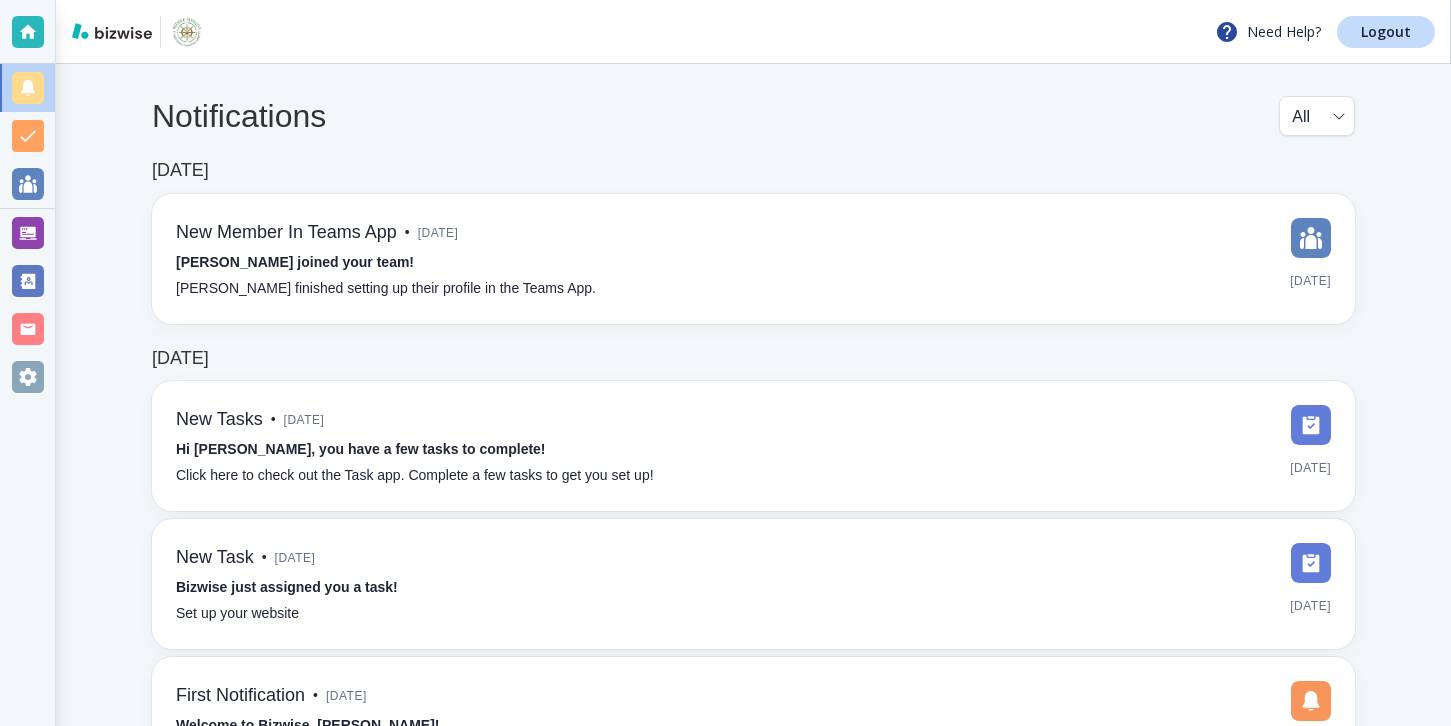click at bounding box center [27, 233] 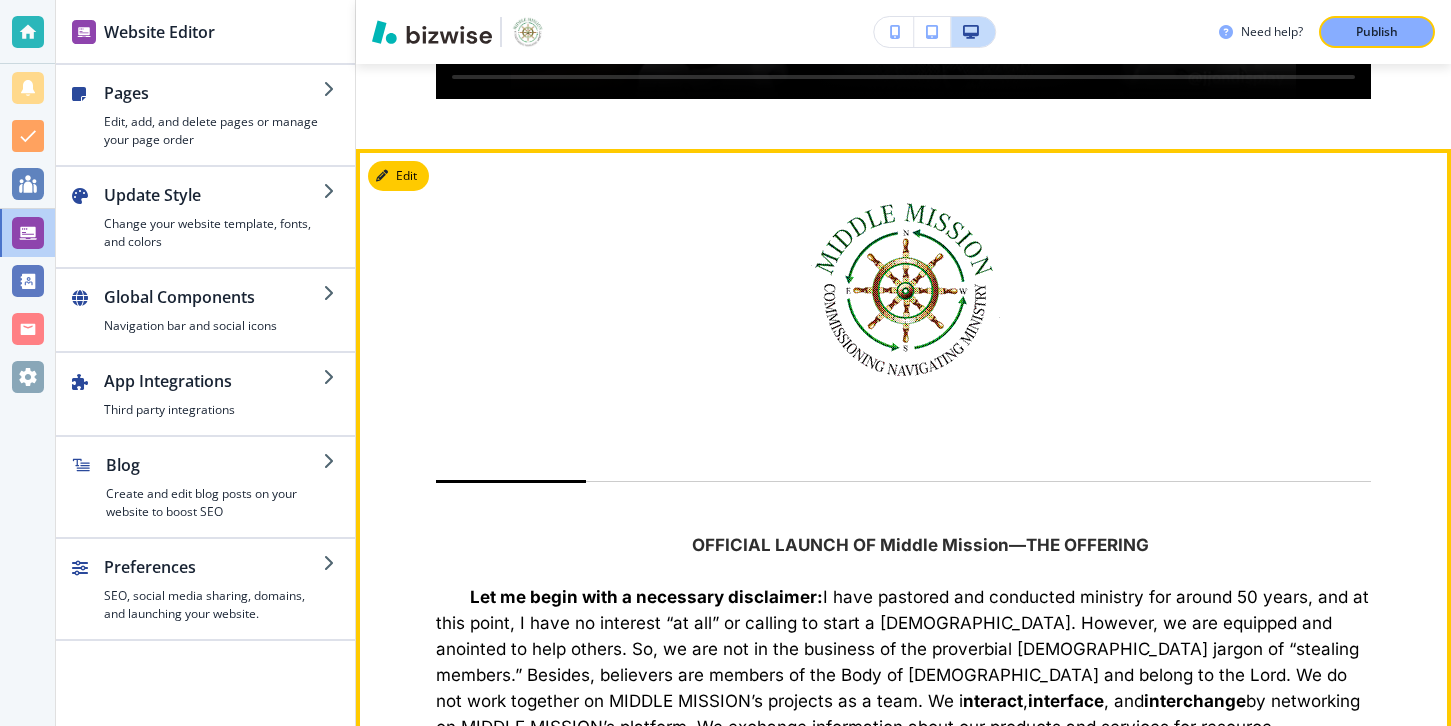 scroll, scrollTop: 1546, scrollLeft: 0, axis: vertical 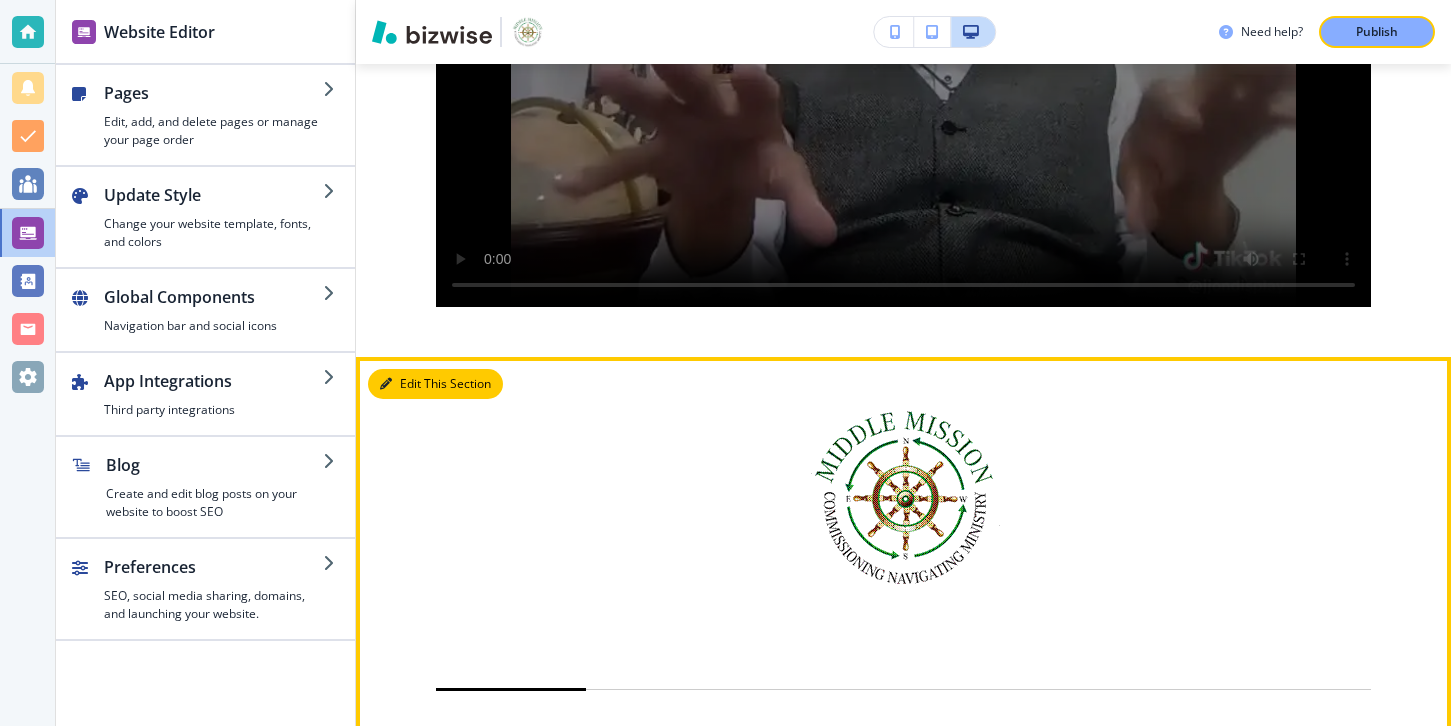 click on "Edit This Section" at bounding box center (435, 384) 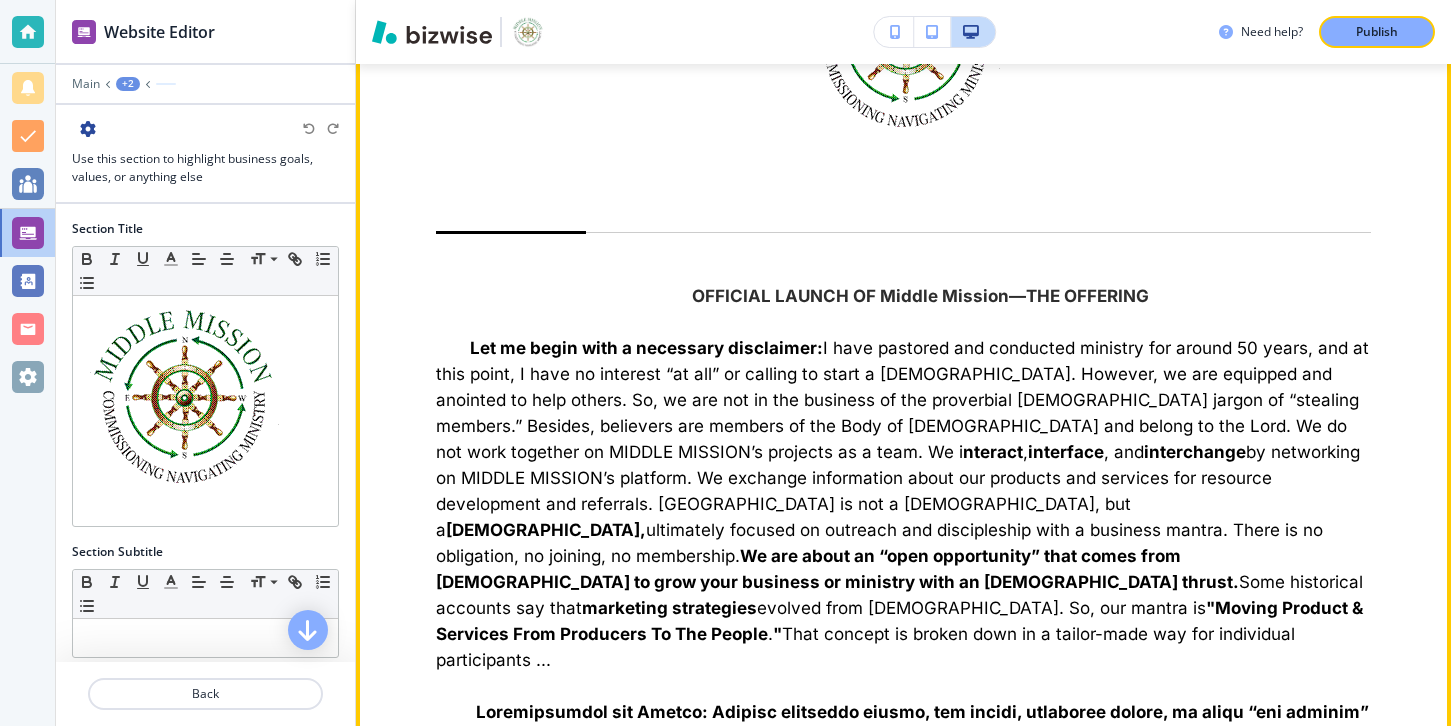 scroll, scrollTop: 2063, scrollLeft: 0, axis: vertical 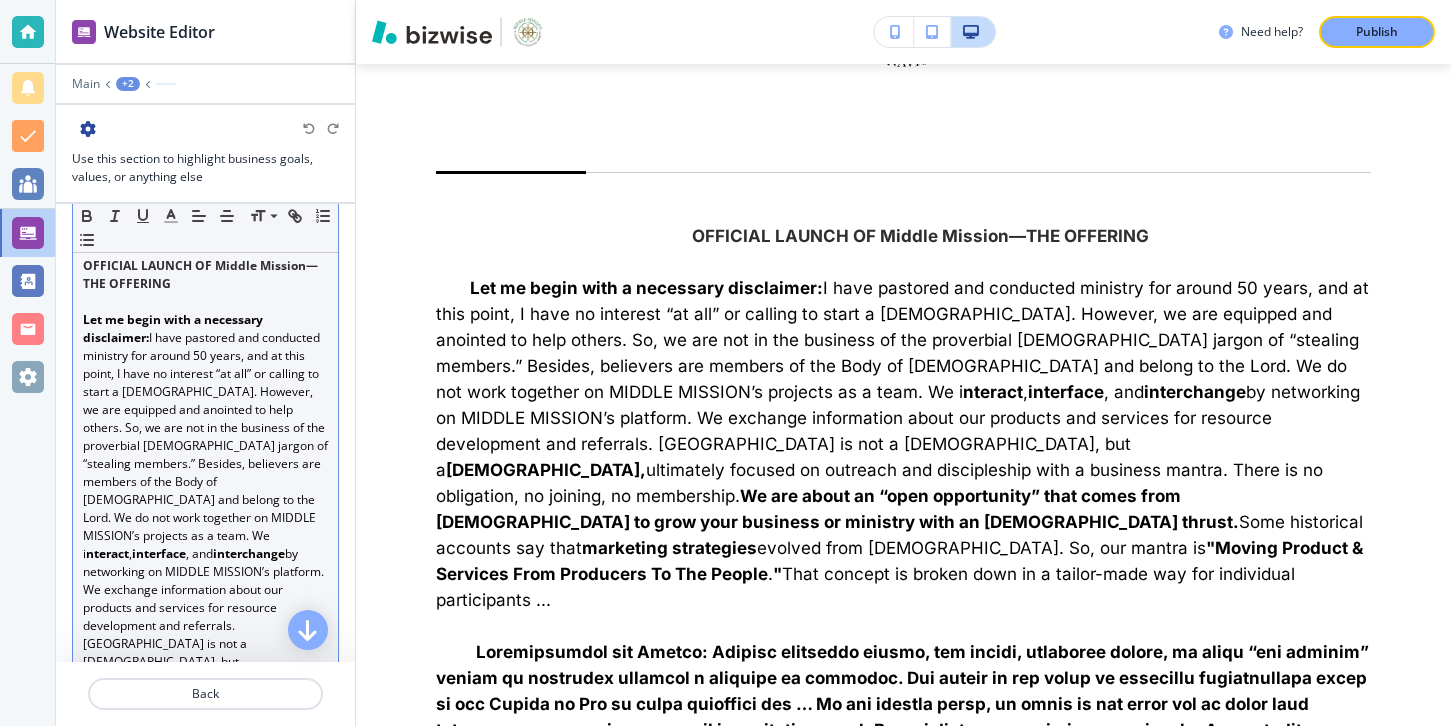 click on "Let me begin with a necessary disclaimer:" at bounding box center [174, 328] 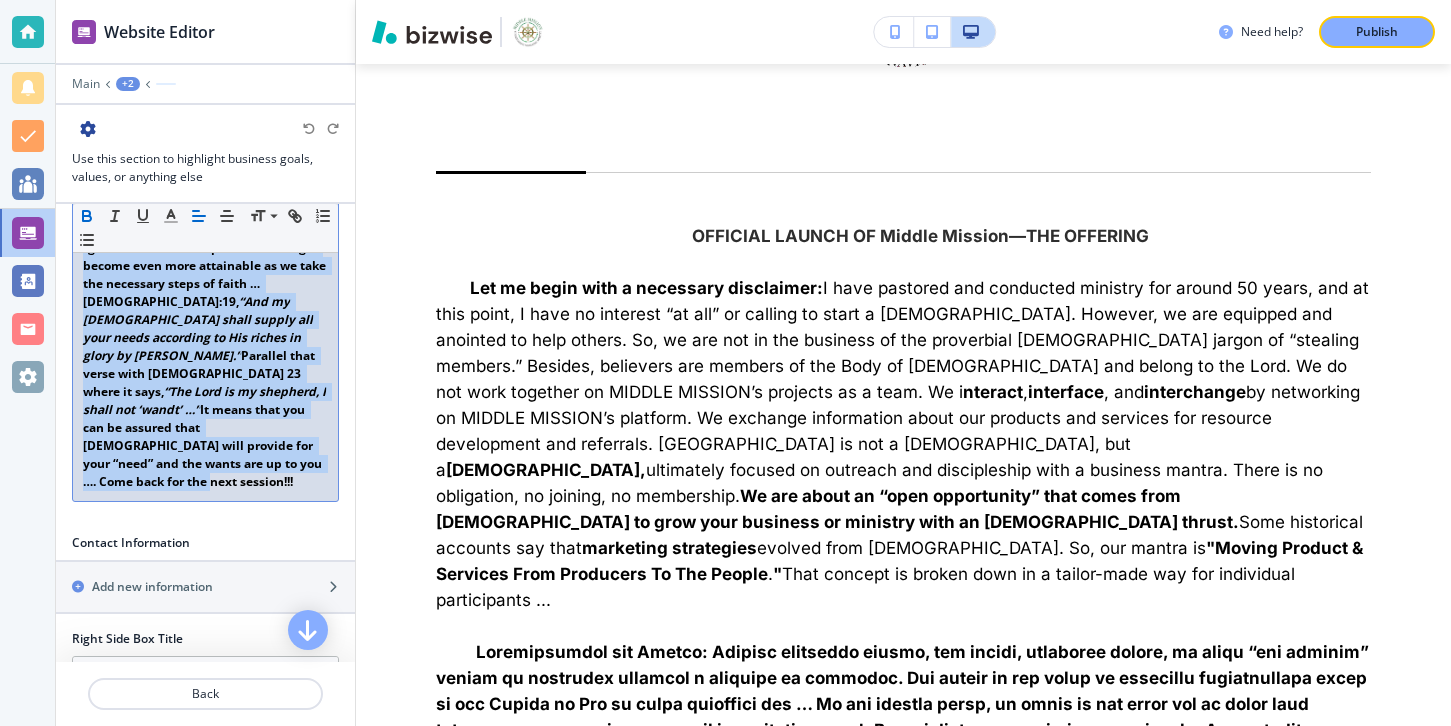 scroll, scrollTop: 2501, scrollLeft: 0, axis: vertical 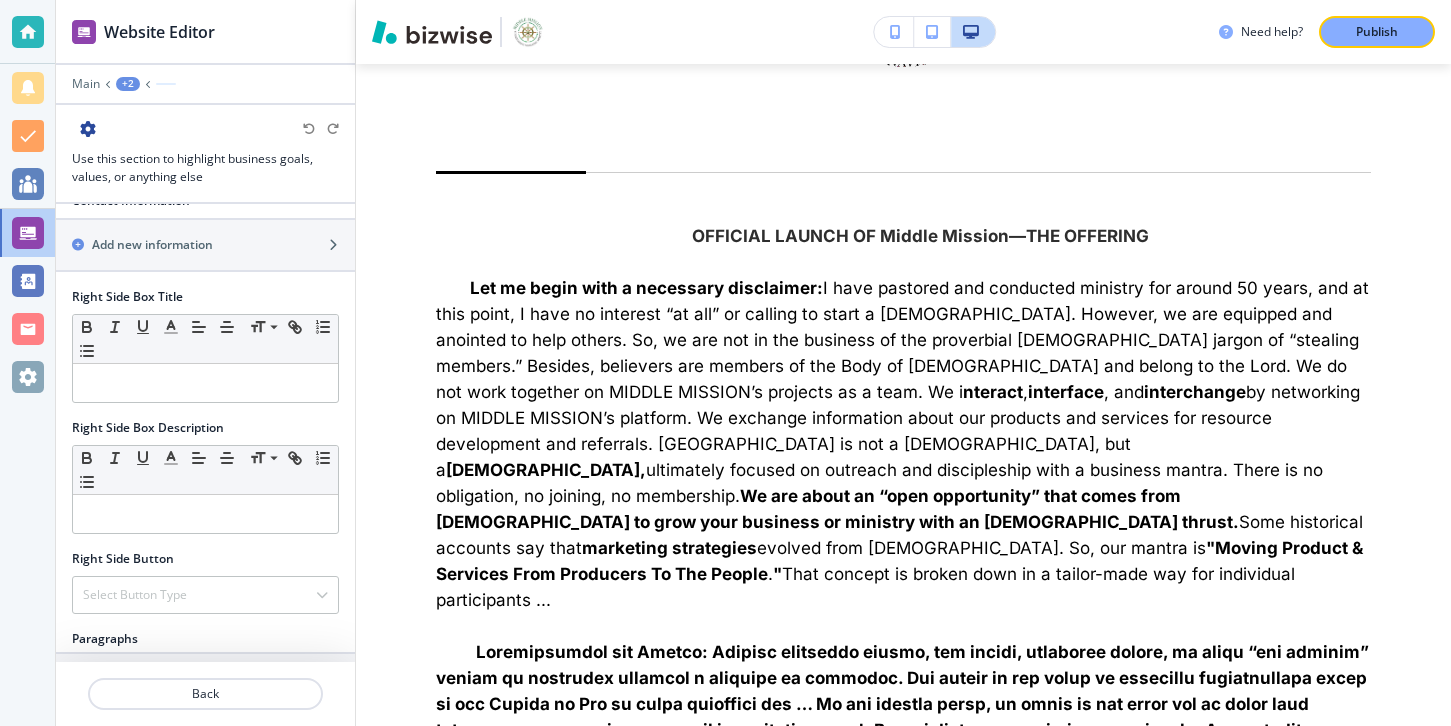 drag, startPoint x: 83, startPoint y: 317, endPoint x: 294, endPoint y: 237, distance: 225.65681 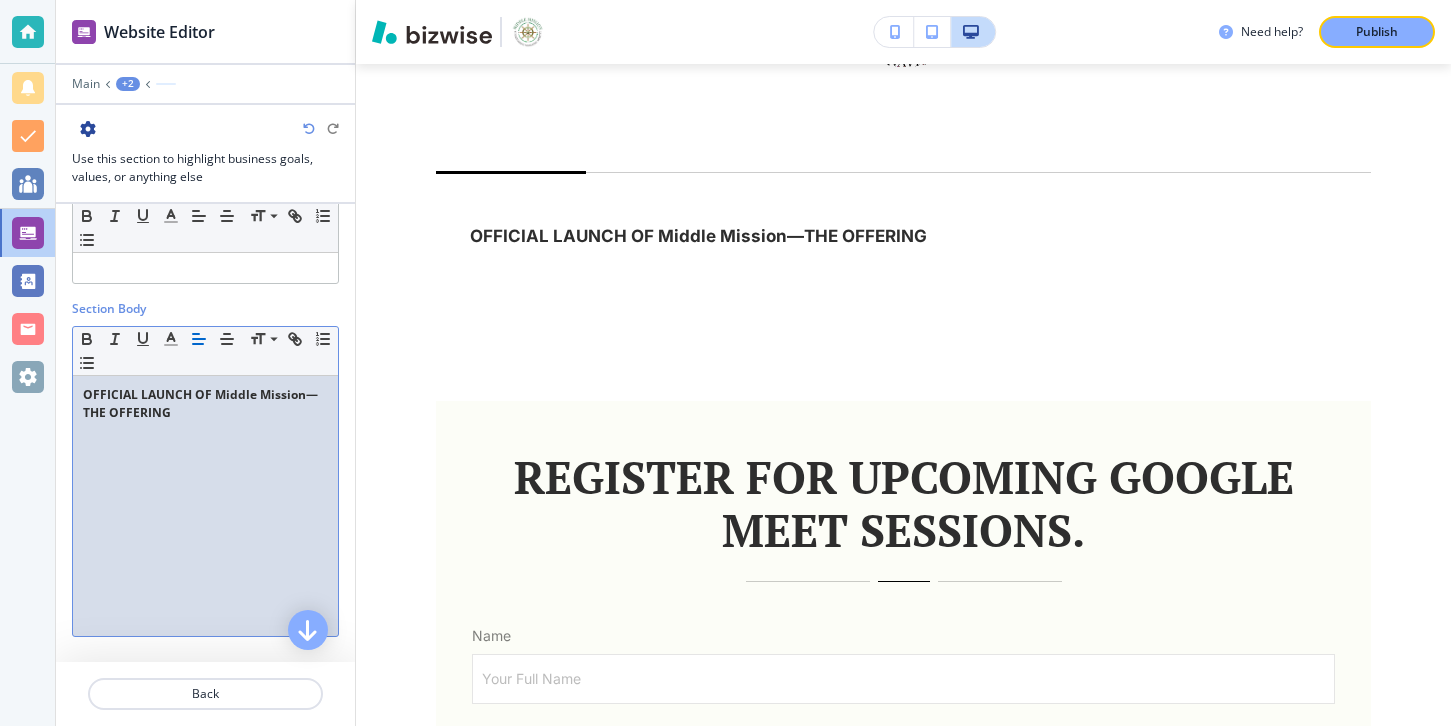 scroll, scrollTop: 332, scrollLeft: 0, axis: vertical 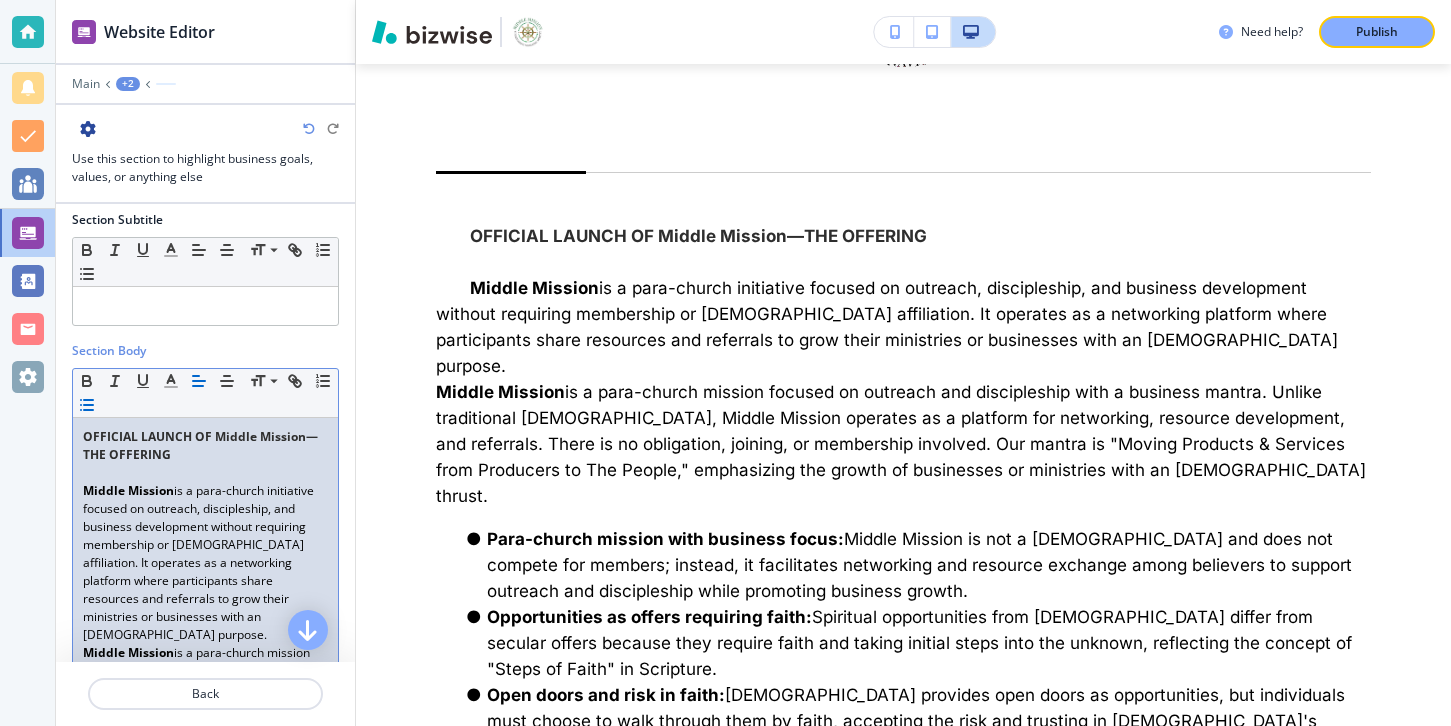 drag, startPoint x: 199, startPoint y: 448, endPoint x: 45, endPoint y: 427, distance: 155.42522 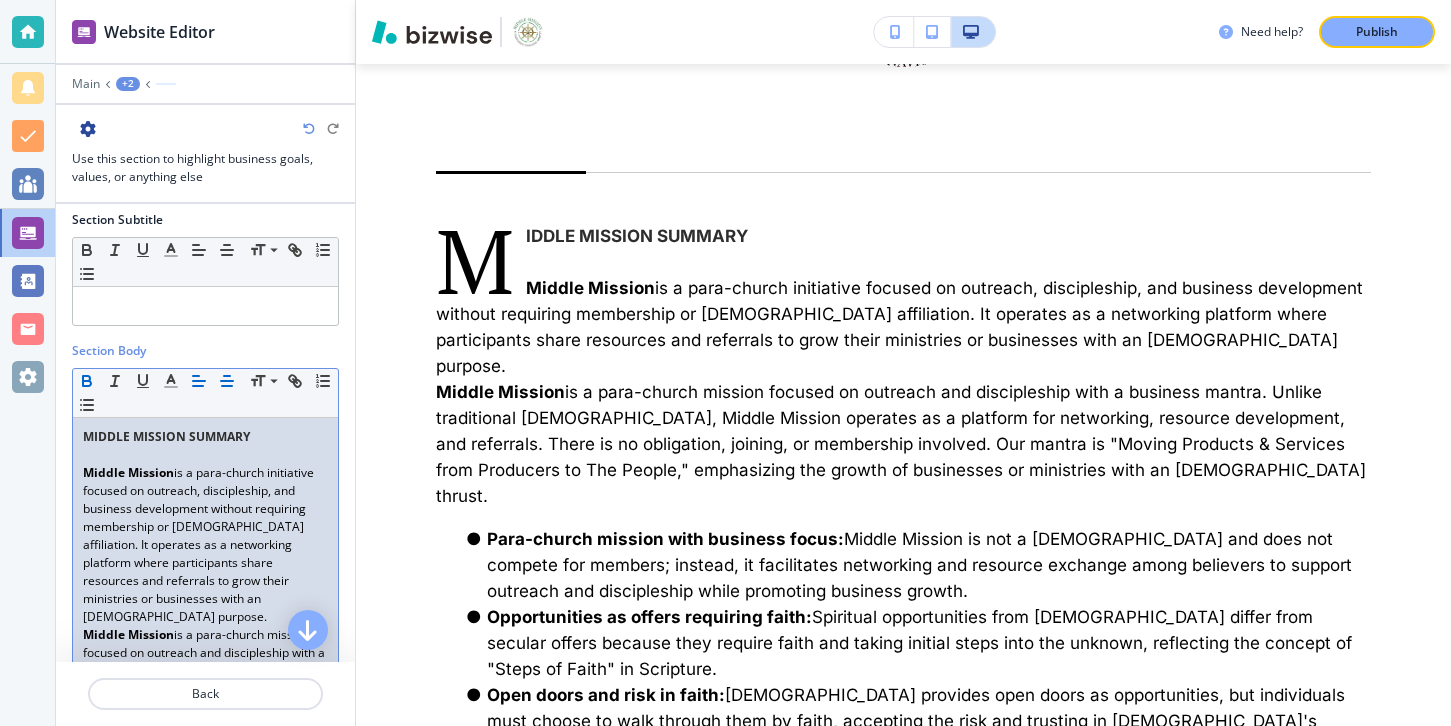 click 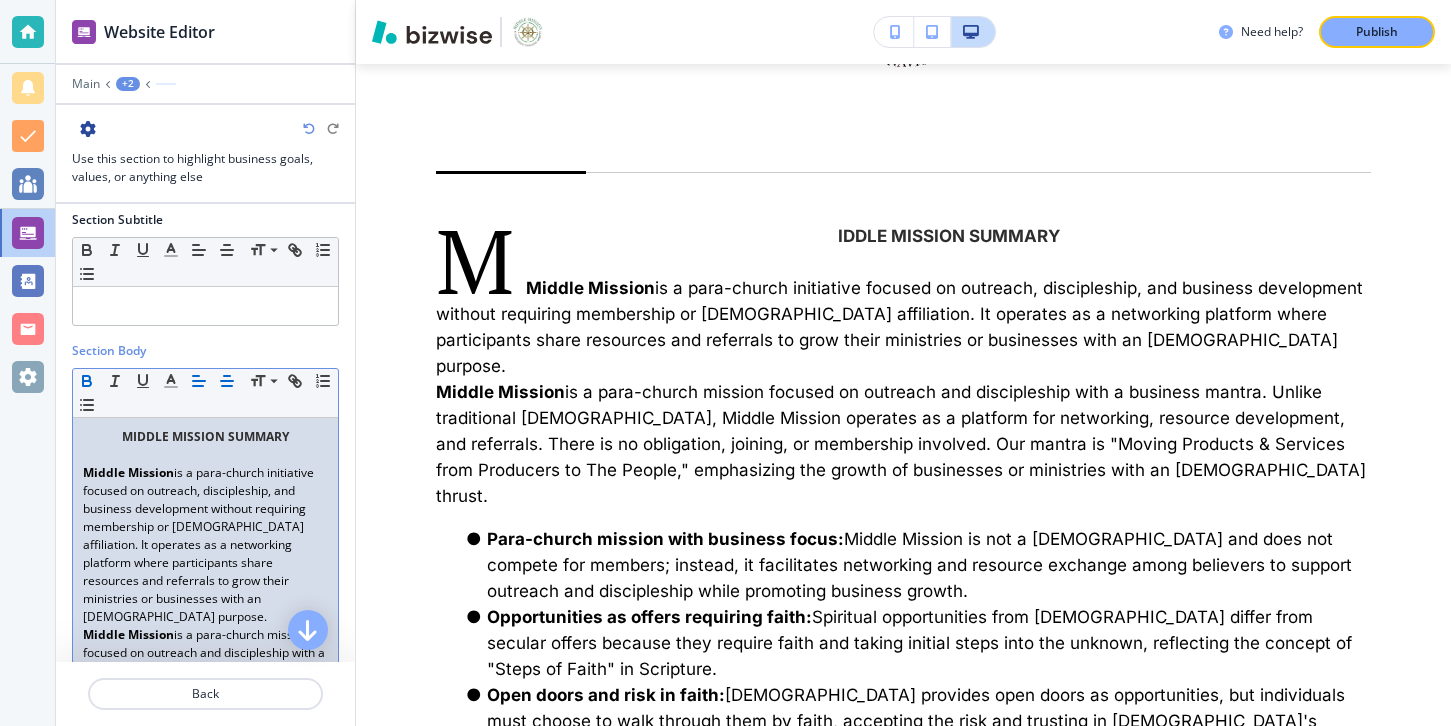 click 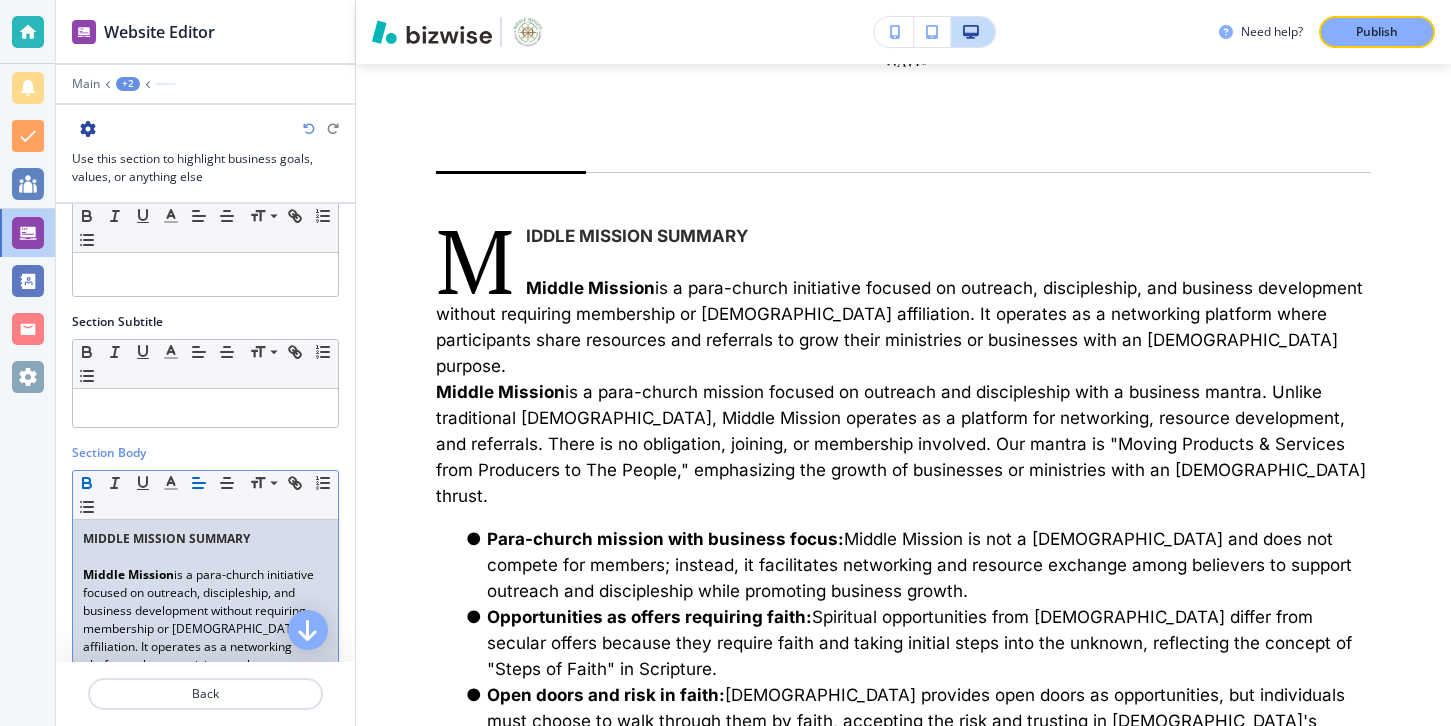 scroll, scrollTop: 334, scrollLeft: 0, axis: vertical 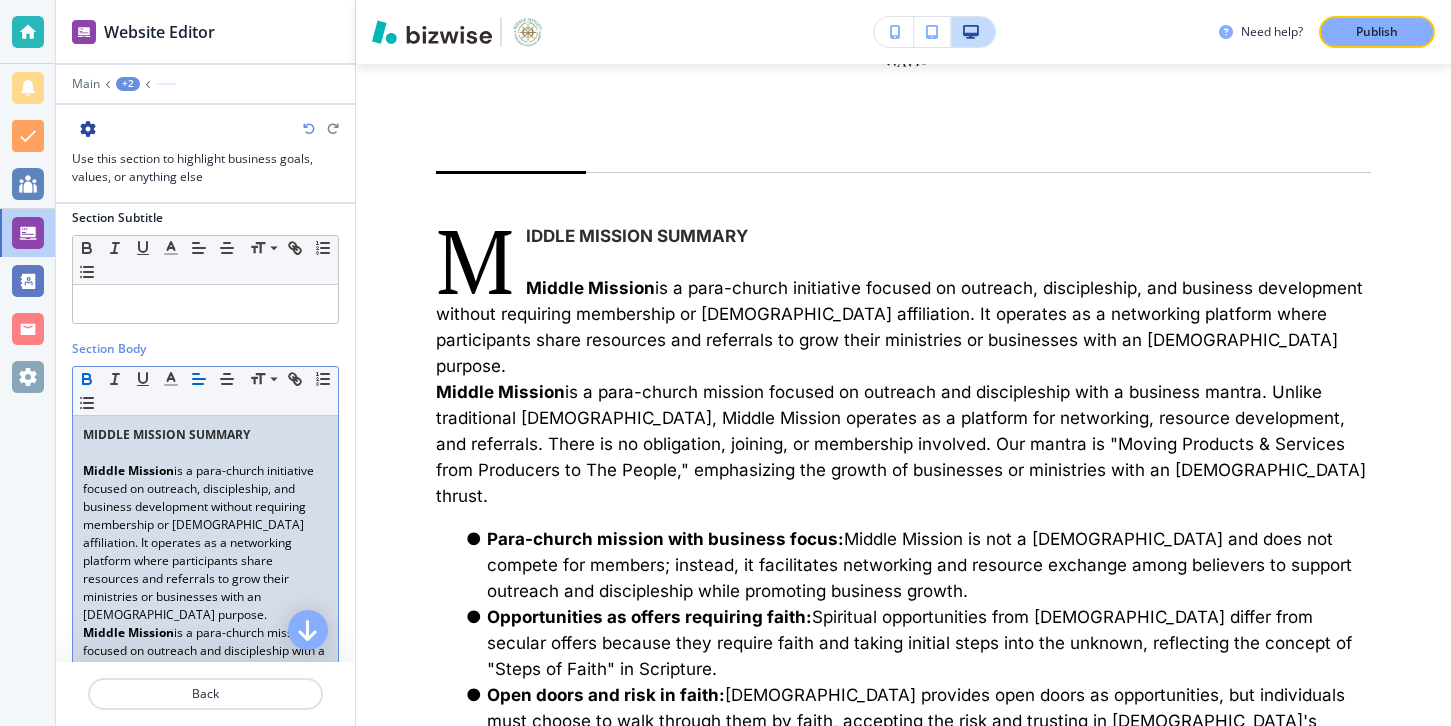 click on "MIDDLE MISSION SUMMARY" at bounding box center (166, 434) 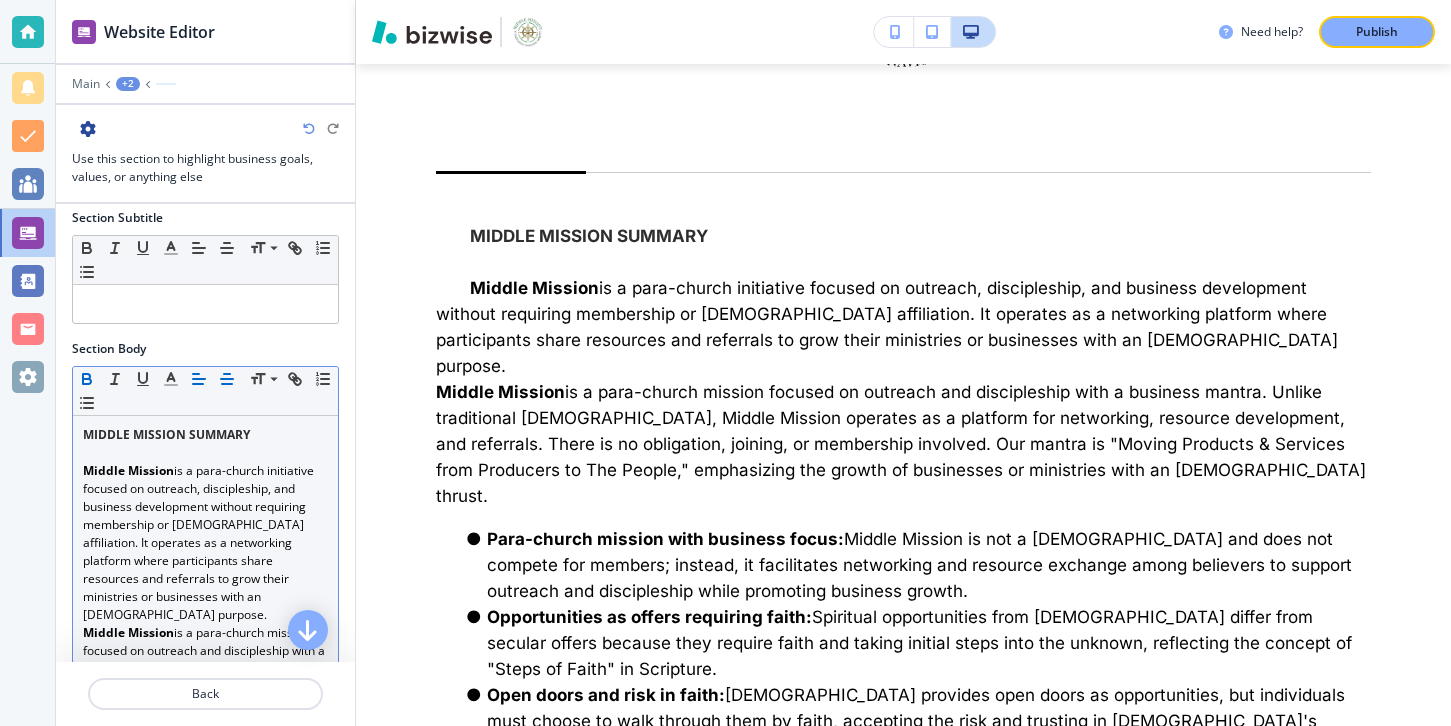 click 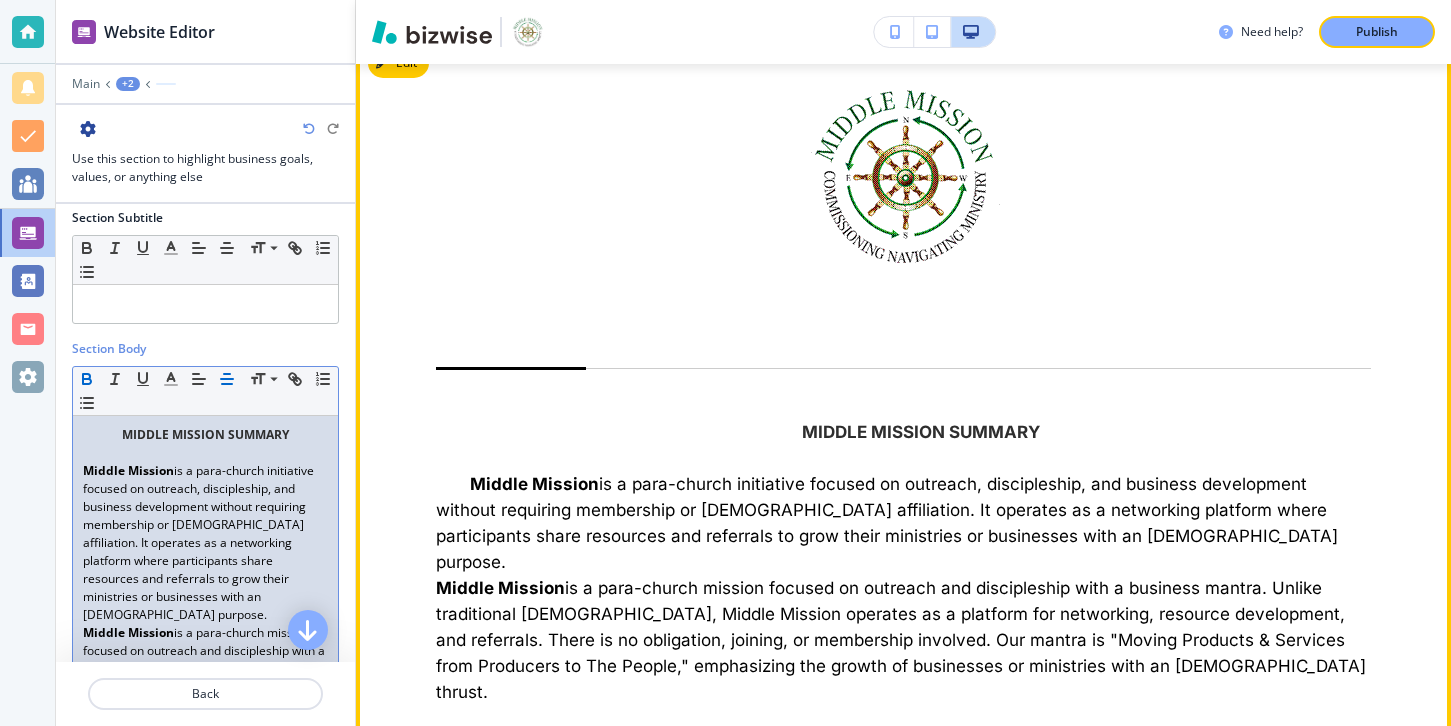 scroll, scrollTop: 1868, scrollLeft: 0, axis: vertical 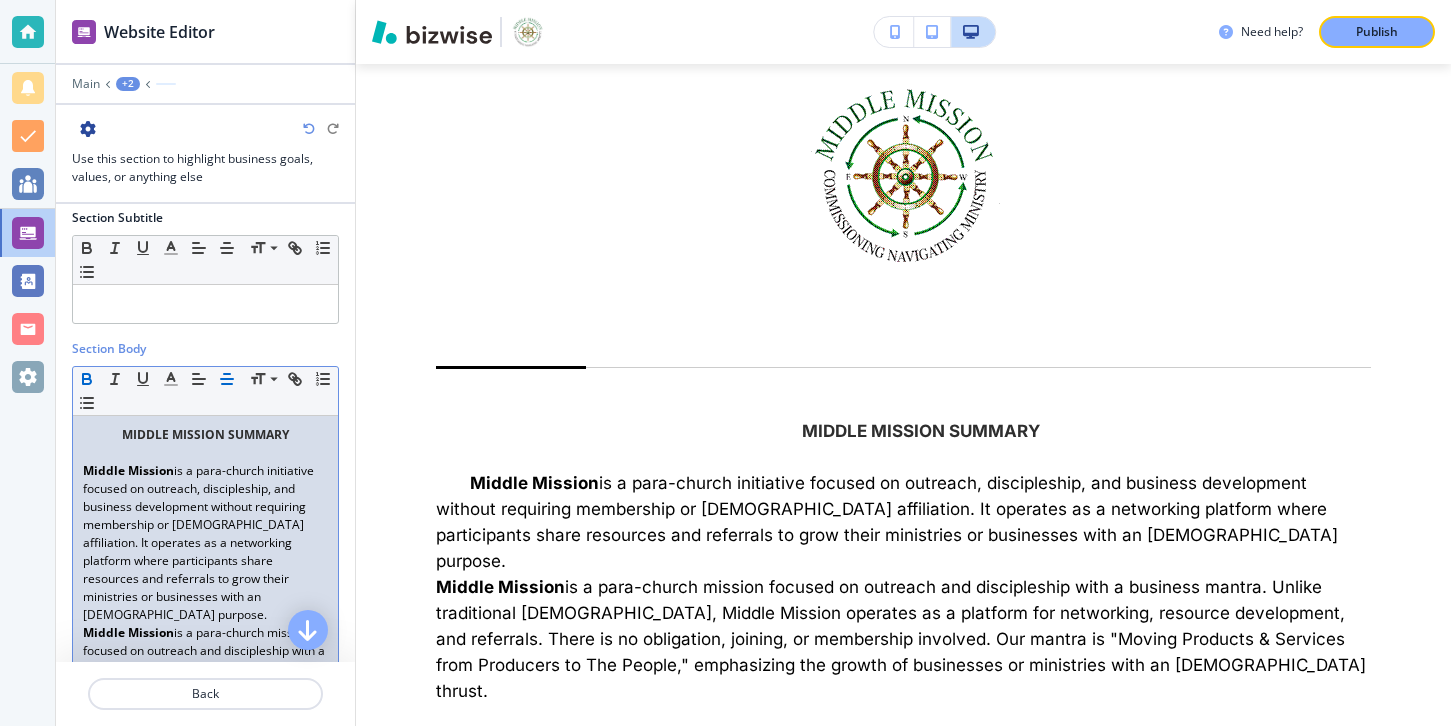 click 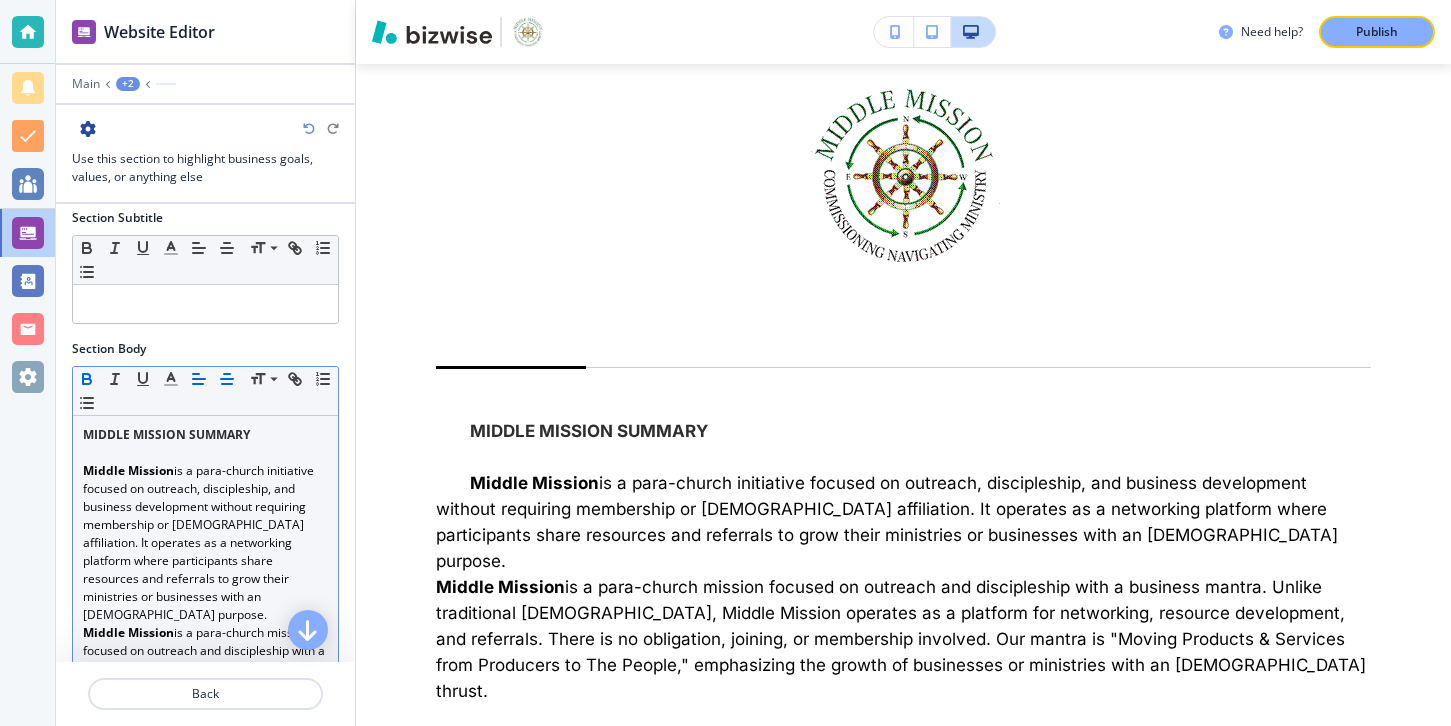 click 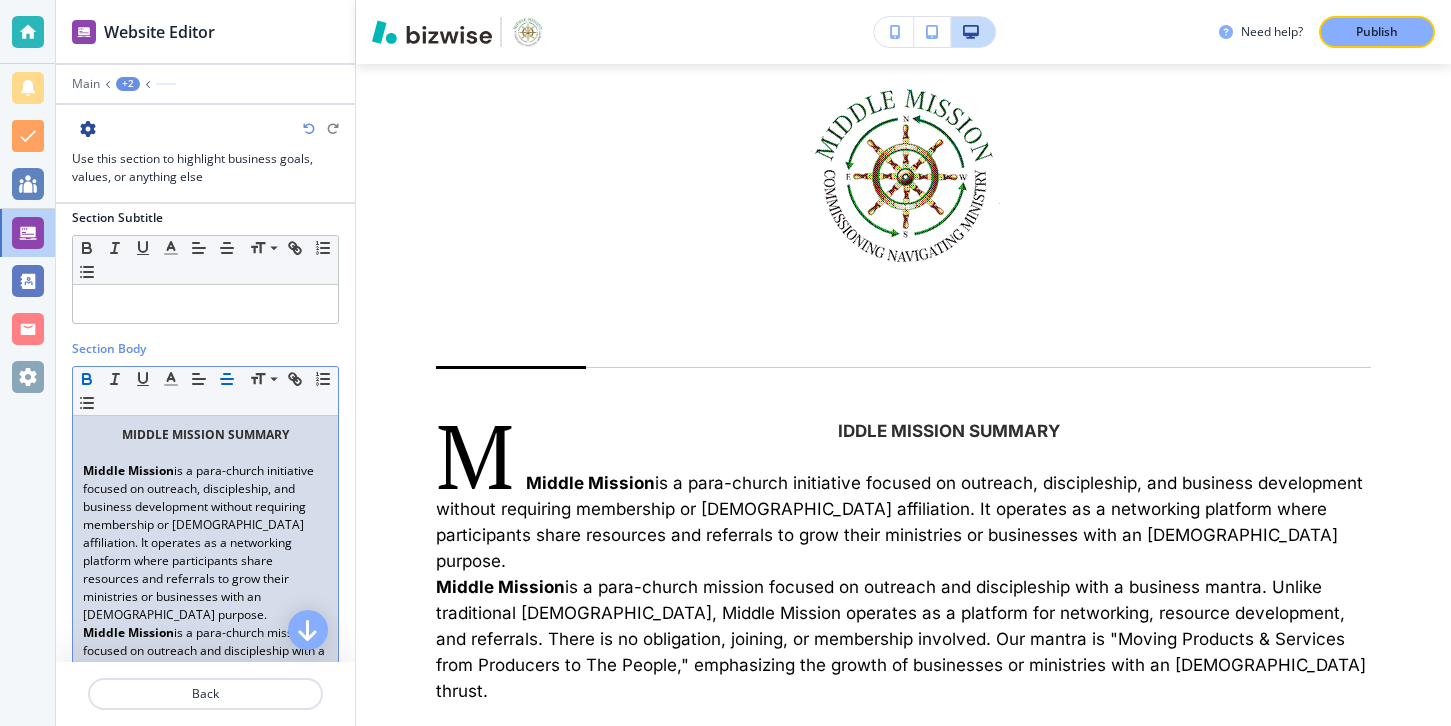 click on "Middle Mission" at bounding box center [128, 470] 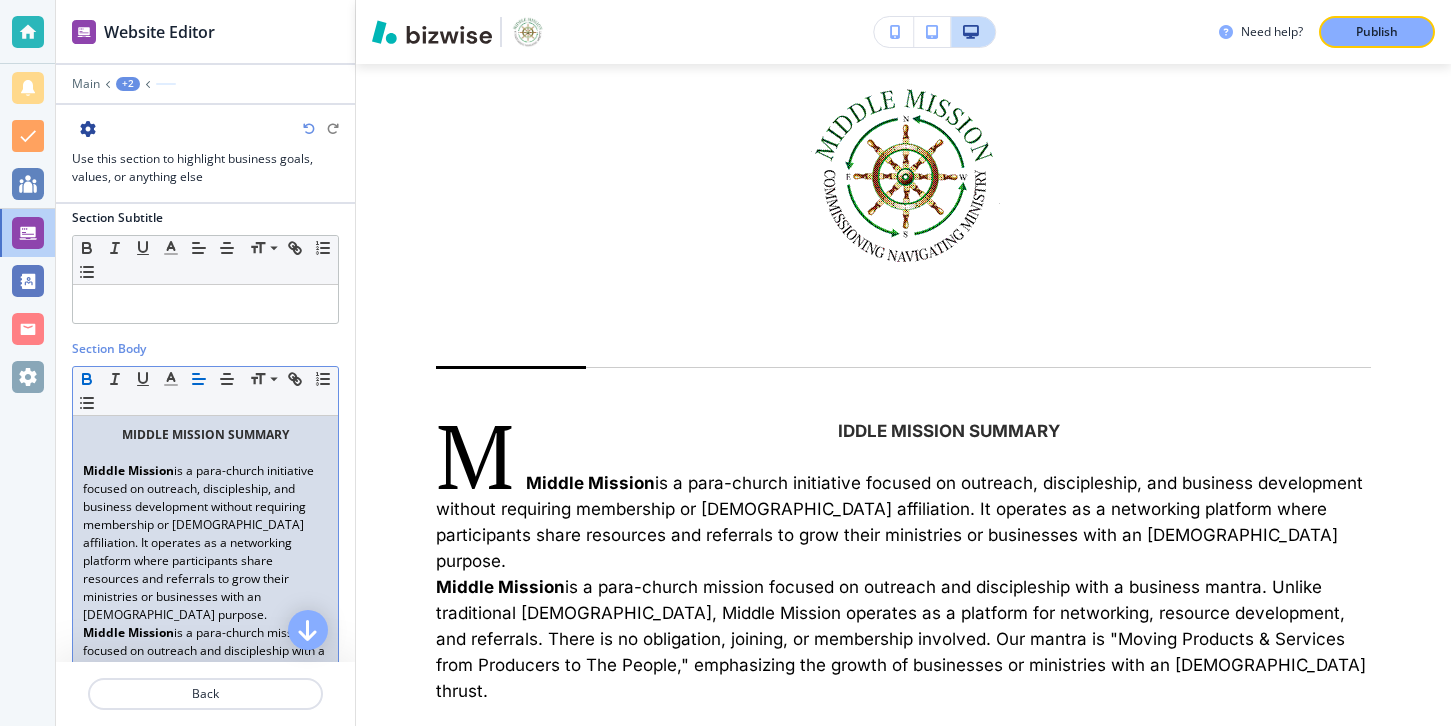 click at bounding box center (205, 453) 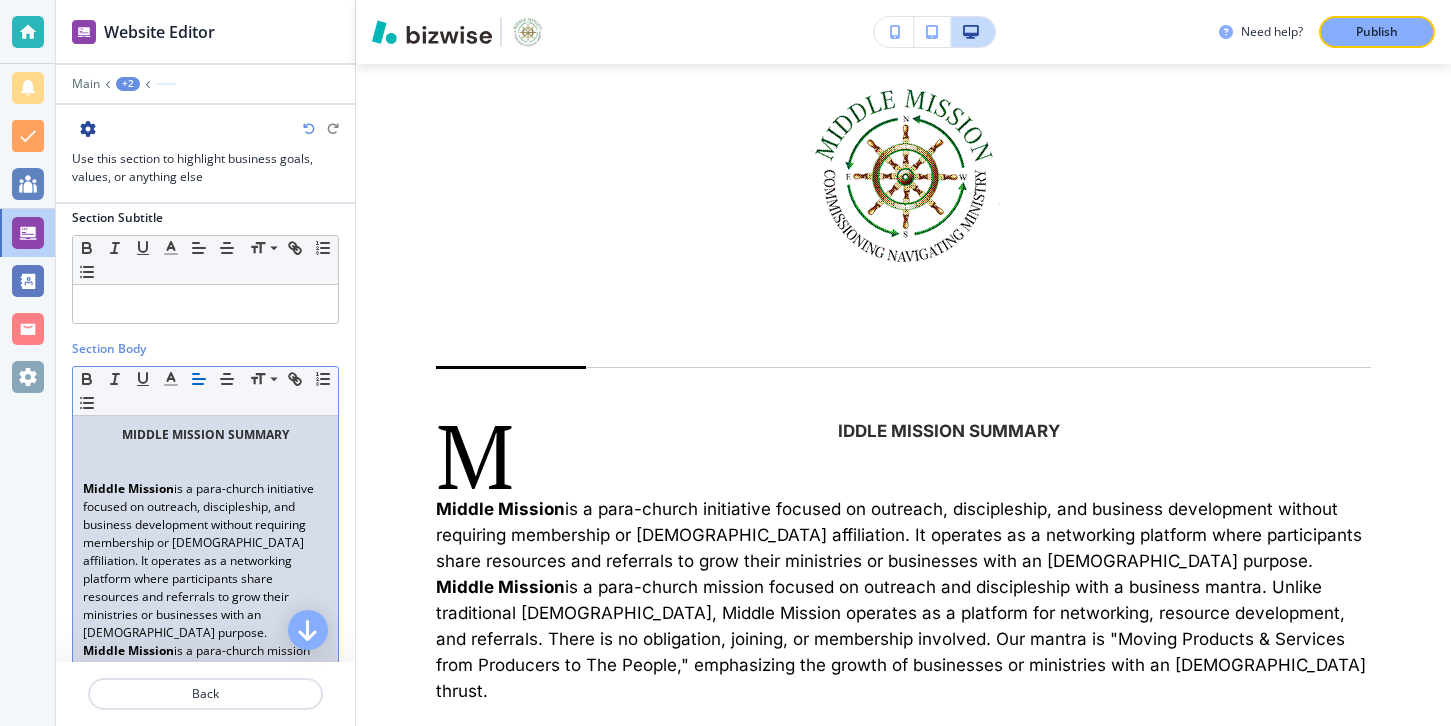 click on "MIDDLE MISSION SUMMARY" at bounding box center [205, 435] 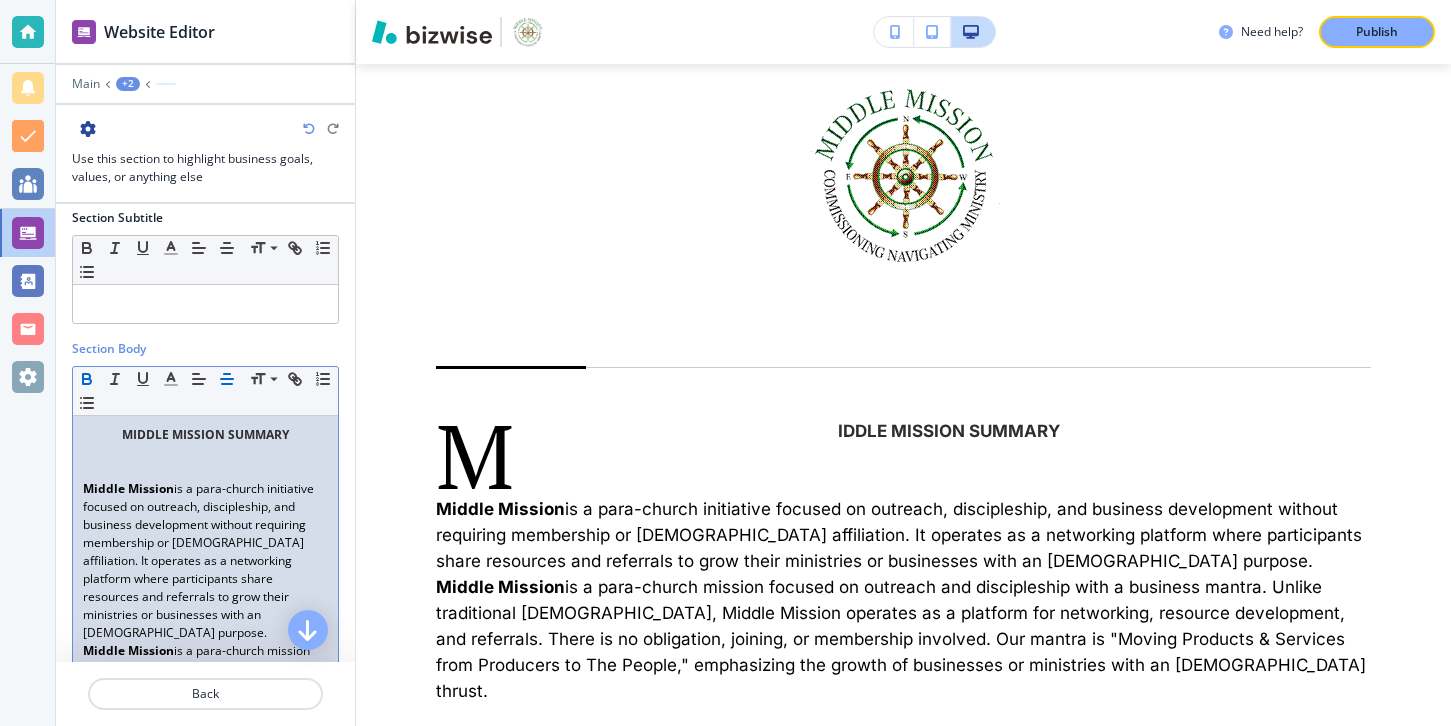 click at bounding box center (205, 453) 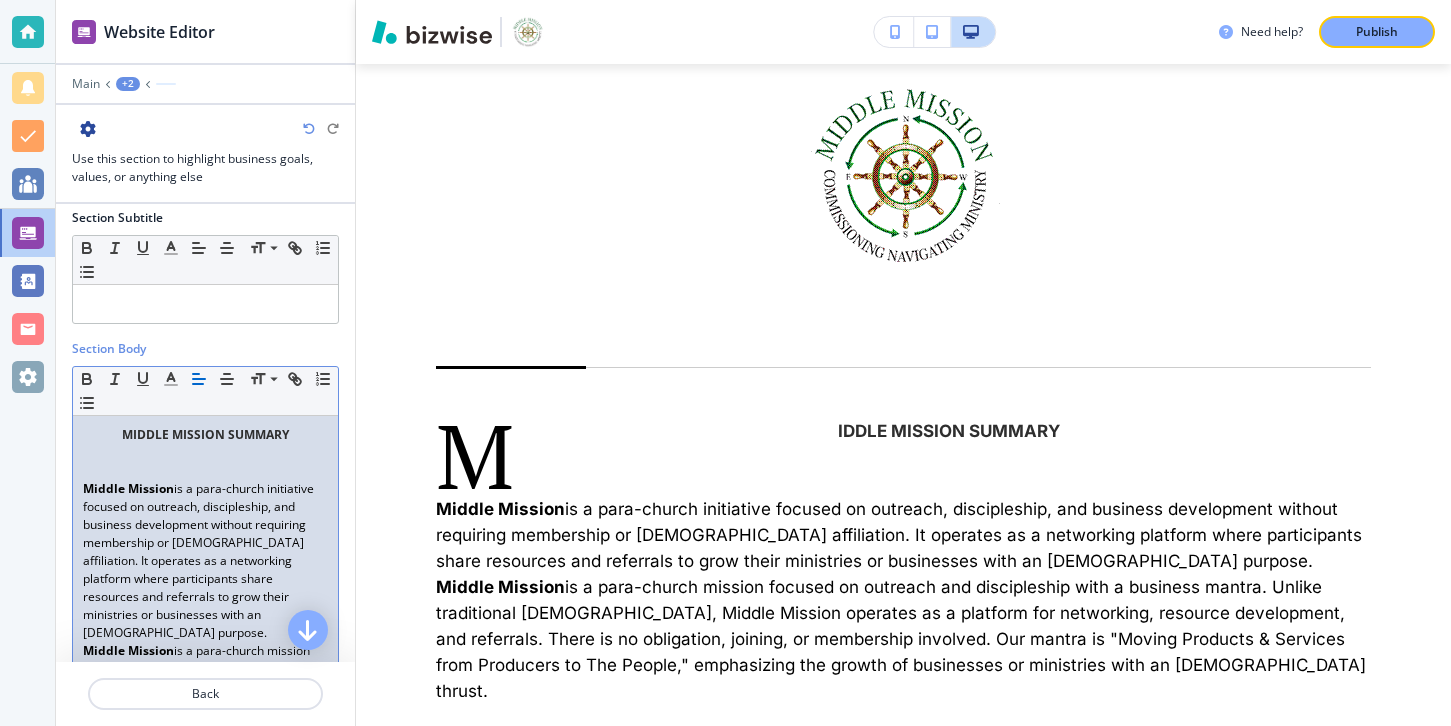 click at bounding box center [205, 471] 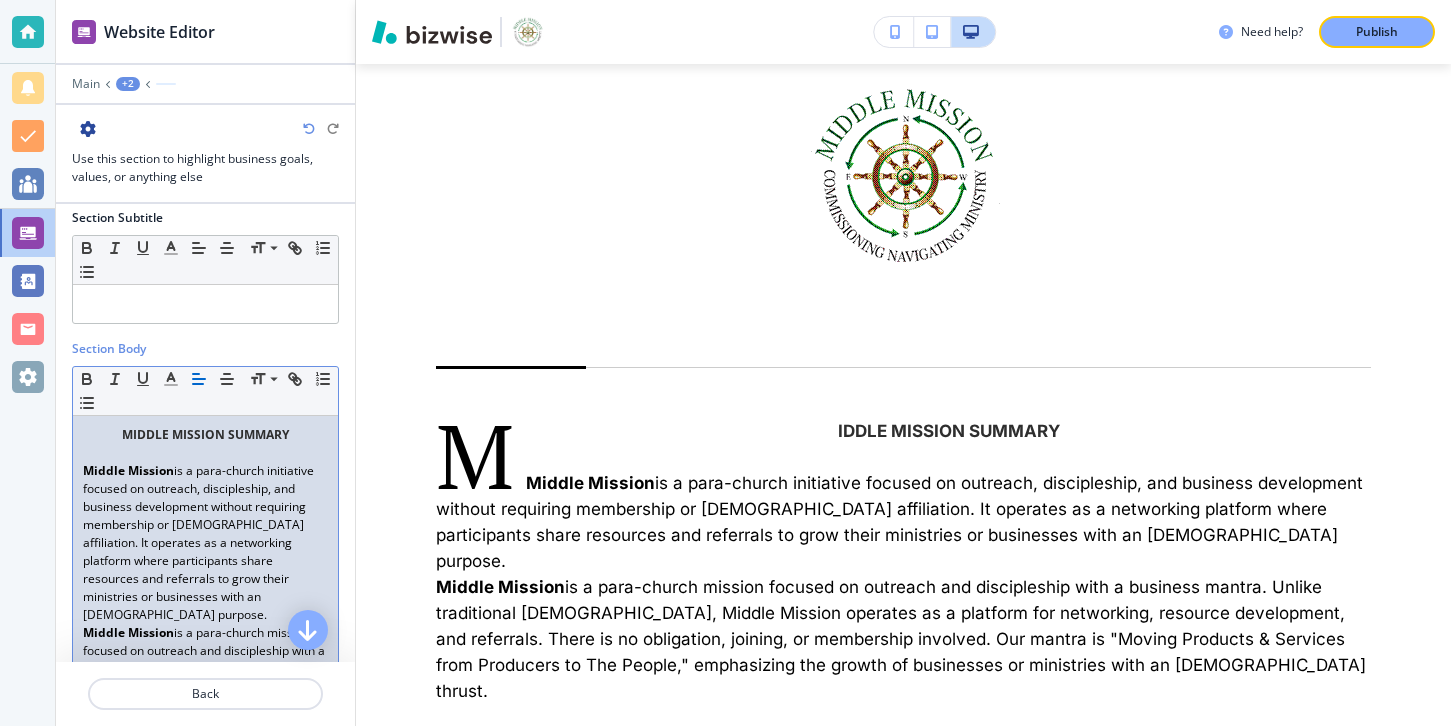 click on "MIDDLE MISSION SUMMARY" at bounding box center [205, 435] 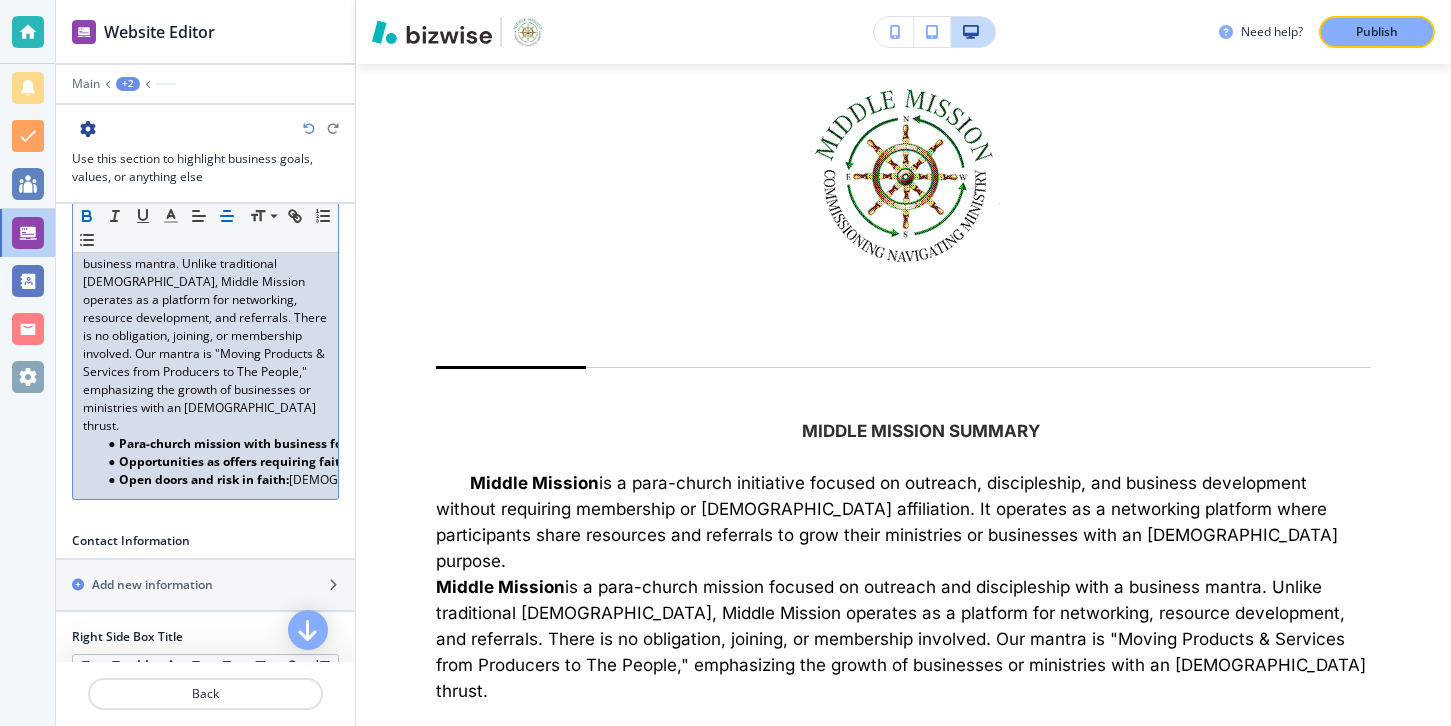 scroll, scrollTop: 747, scrollLeft: 0, axis: vertical 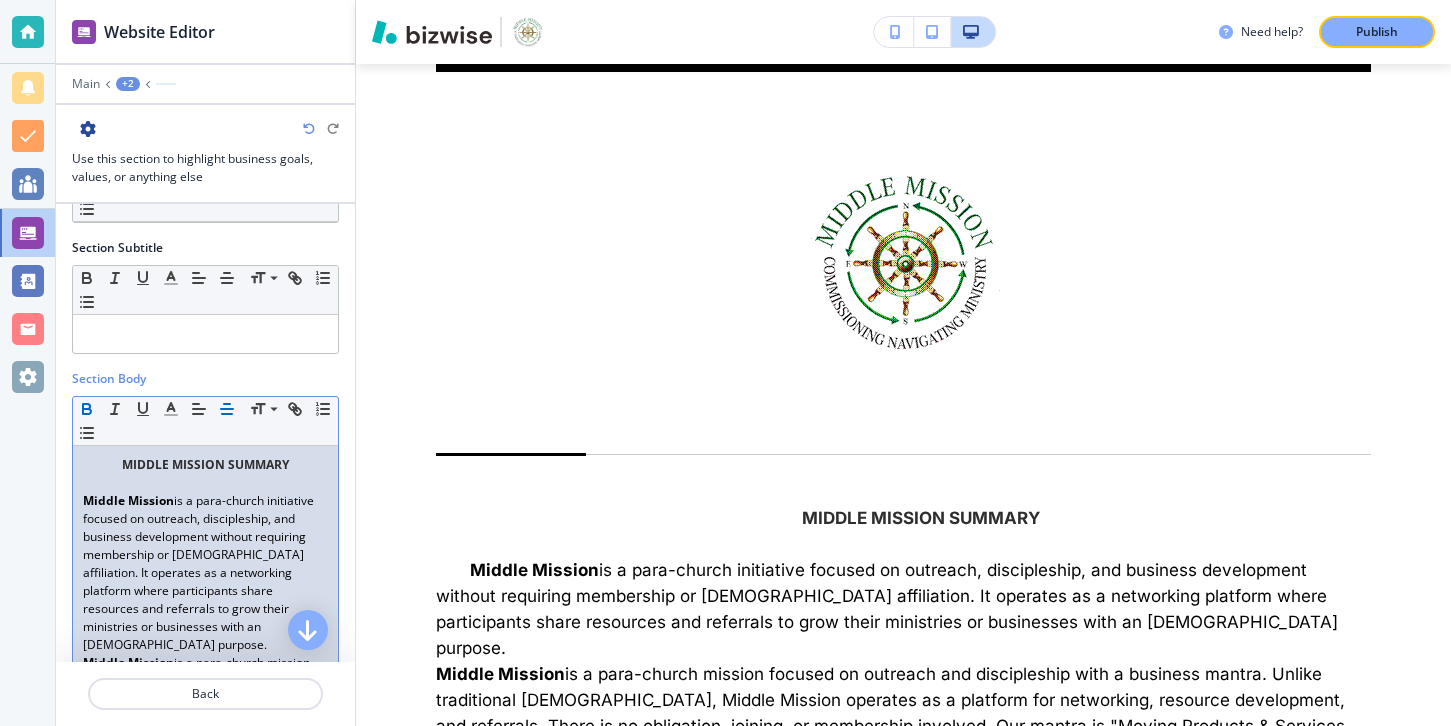 click on "Middle Mission  is a para-church initiative focused on outreach, discipleship, and business development without requiring membership or church affiliation. It operates as a networking platform where participants share resources and referrals to grow their ministries or businesses with an evangelistic purpose." at bounding box center (205, 573) 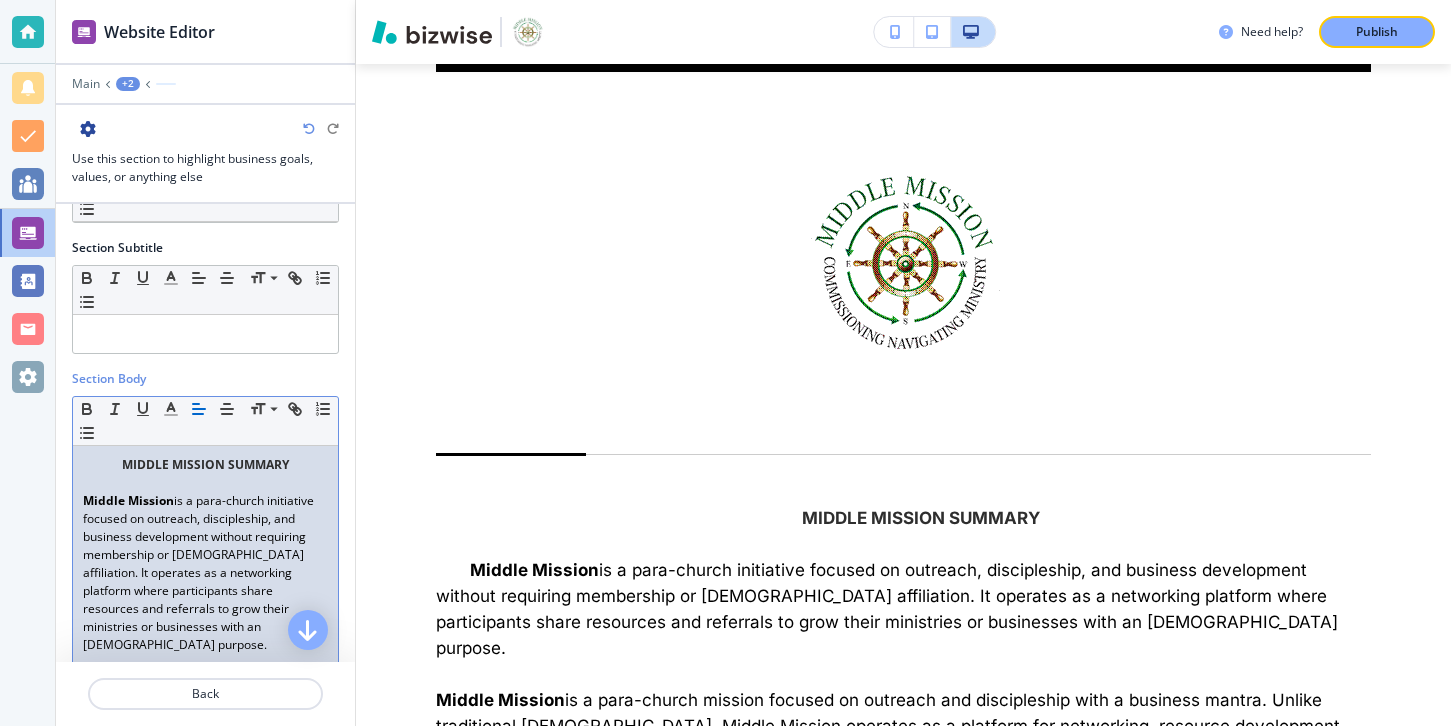 click on "Middle Mission" at bounding box center (128, 500) 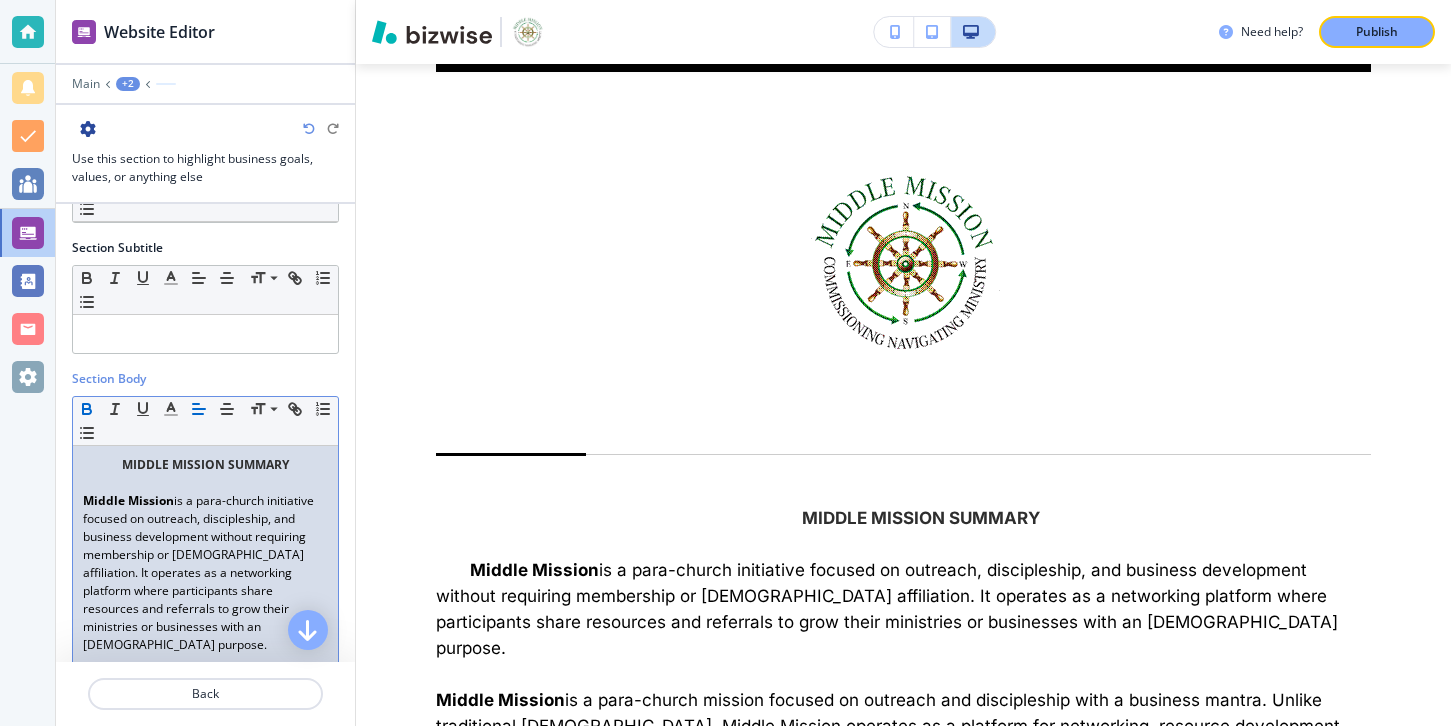 click on "Middle Mission" at bounding box center [128, 500] 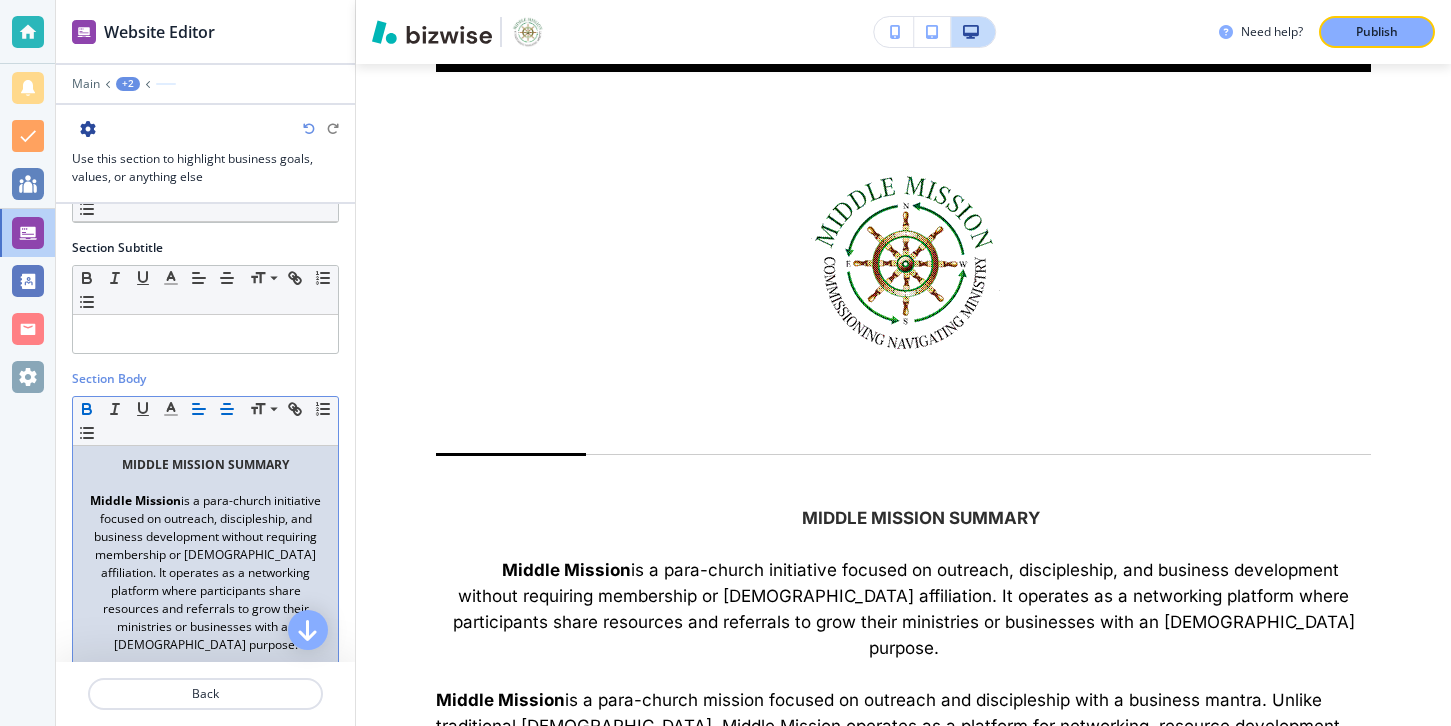 click 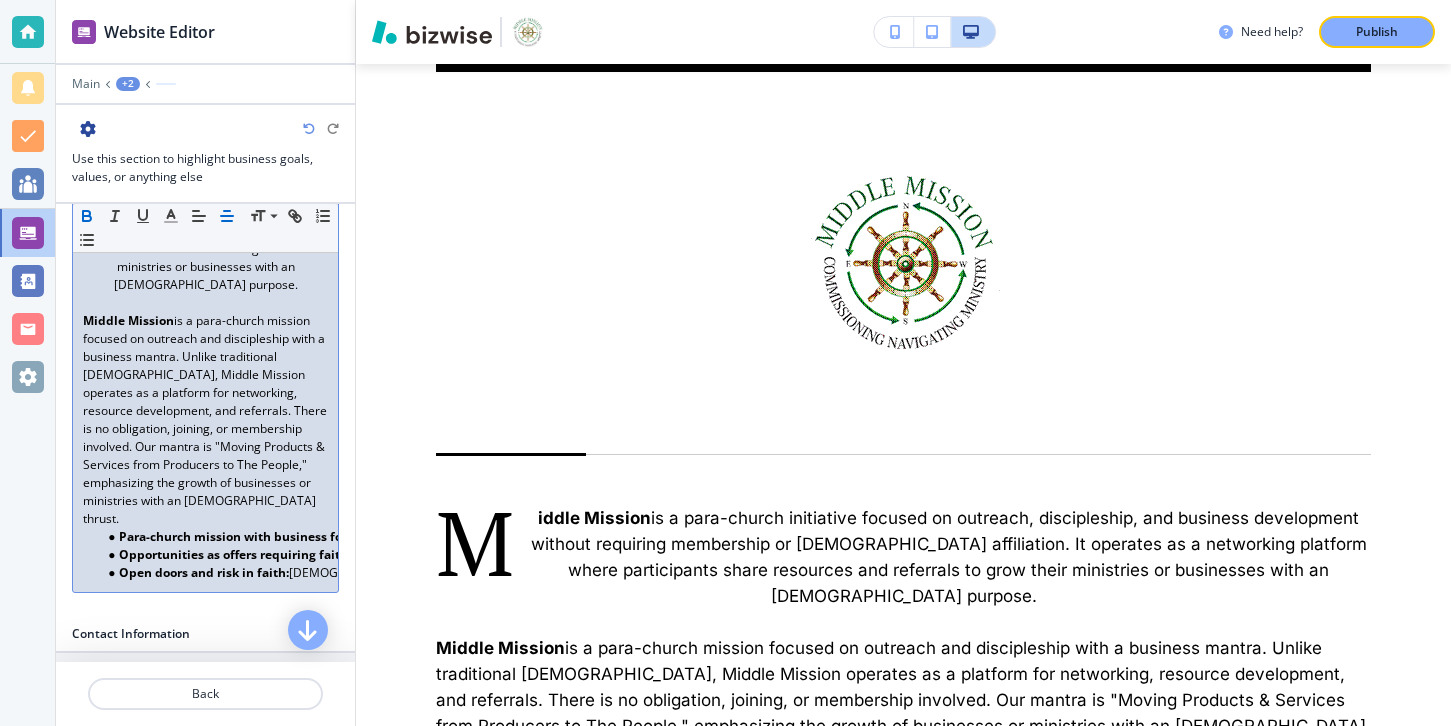 scroll, scrollTop: 638, scrollLeft: 0, axis: vertical 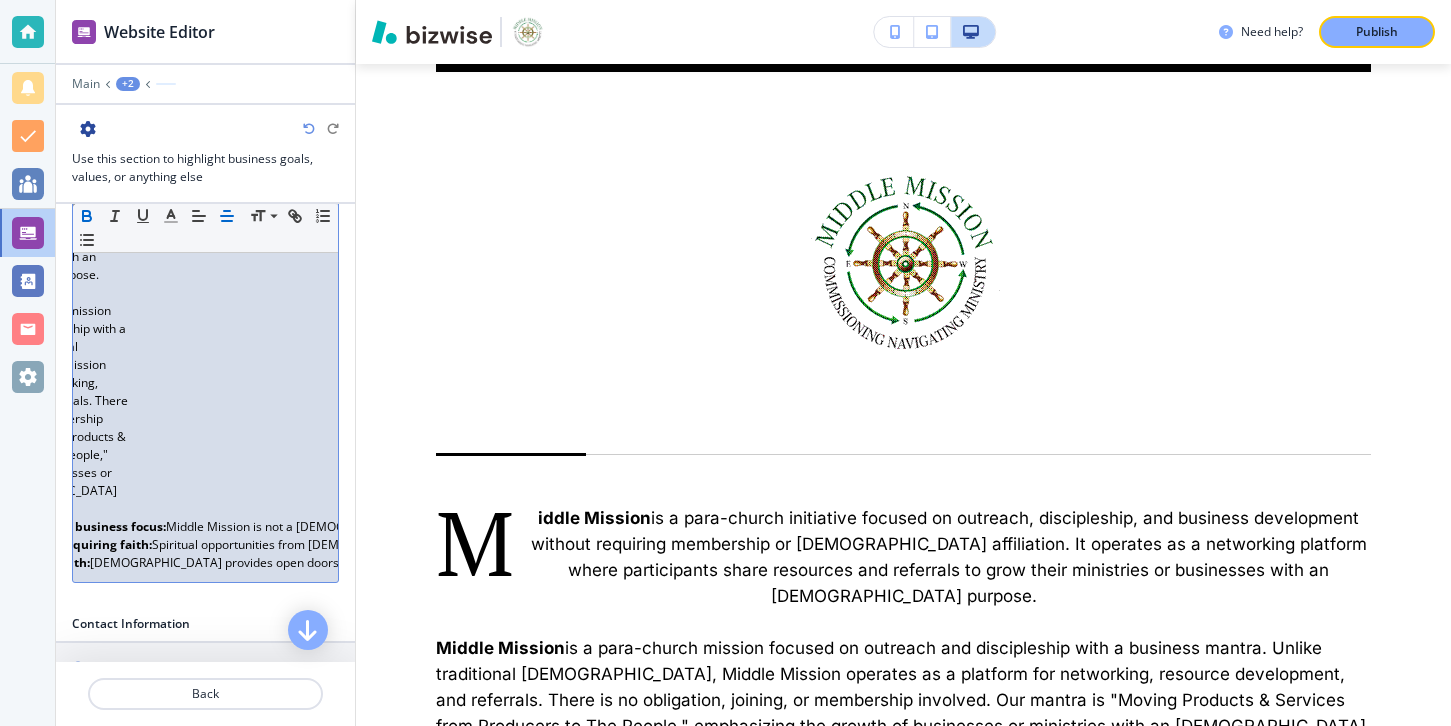 click on "Opportunities as offers requiring faith:  Spiritual opportunities from God differ from secular offers because they require faith and taking initial steps into the unknown, reflecting the concept of "Steps of Faith" in Scripture." at bounding box center (15, 545) 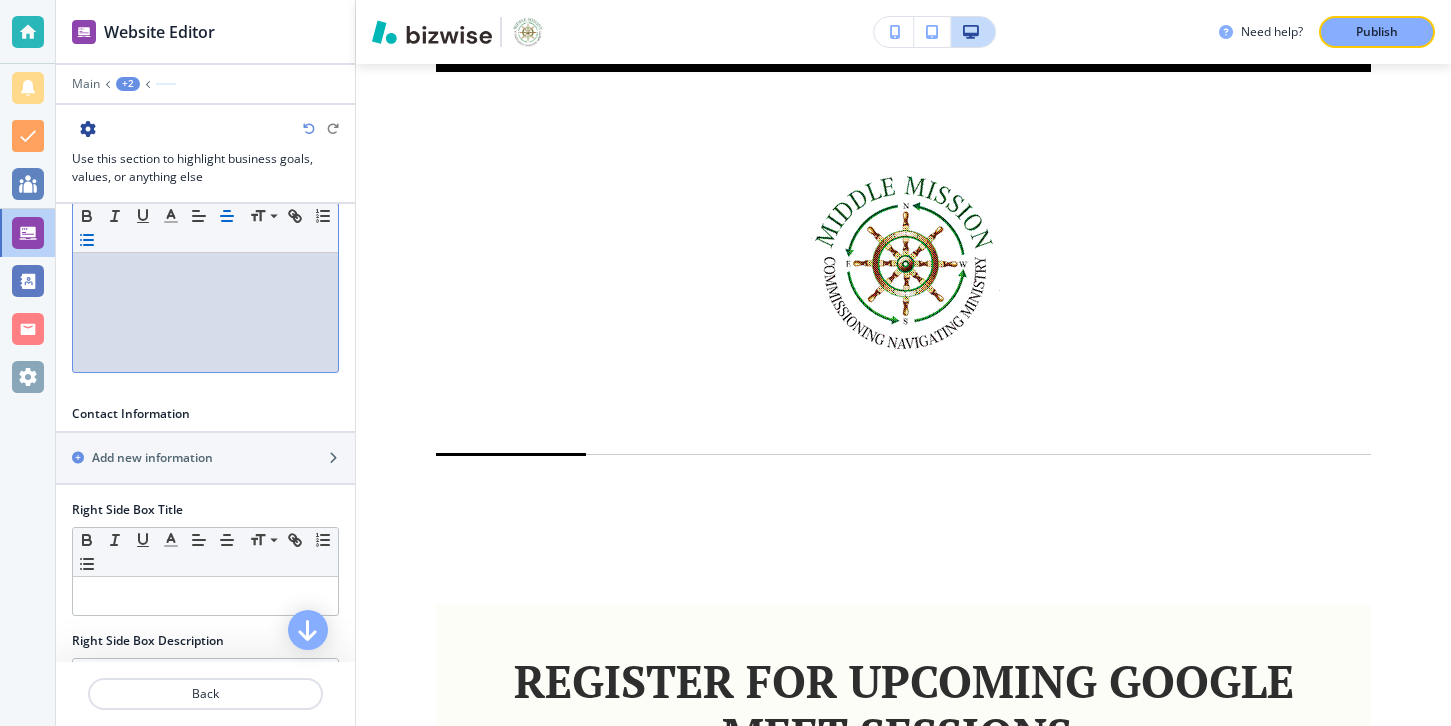 scroll, scrollTop: 0, scrollLeft: 0, axis: both 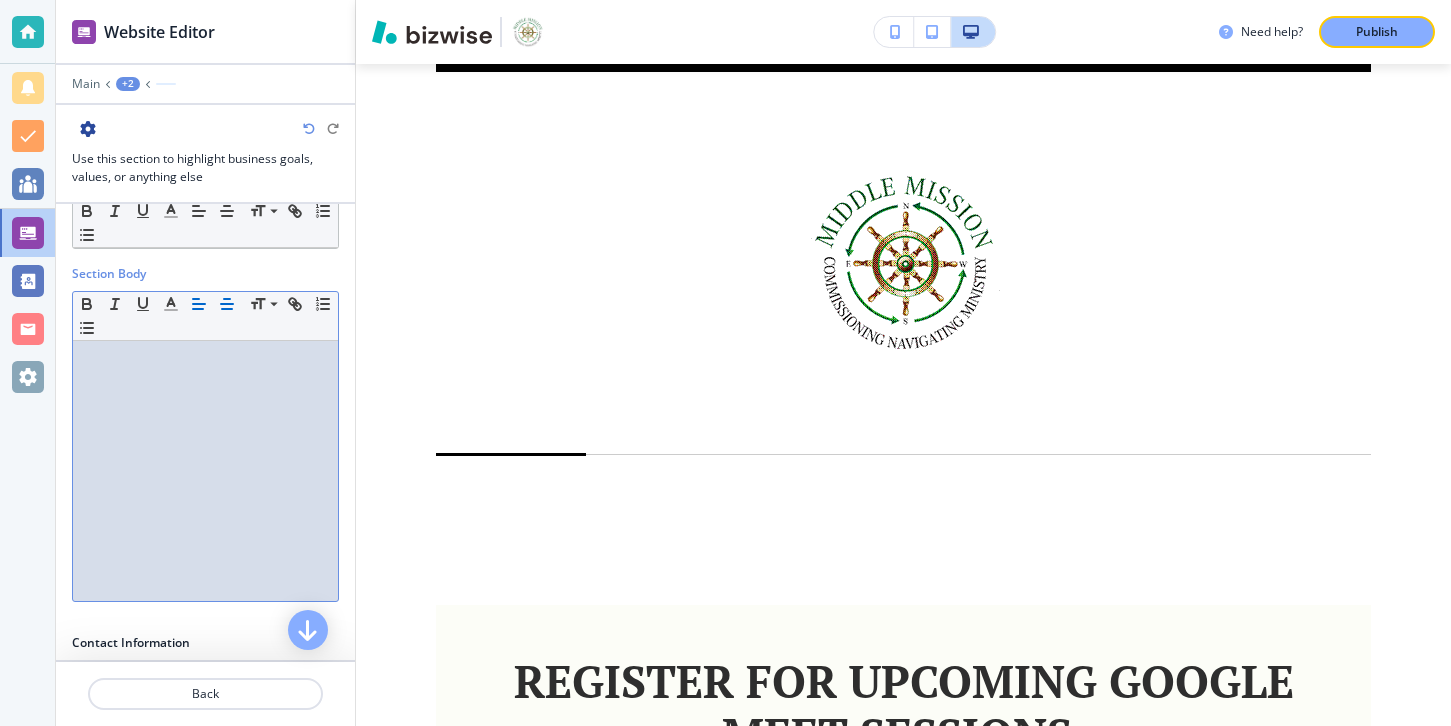 click at bounding box center [199, 304] 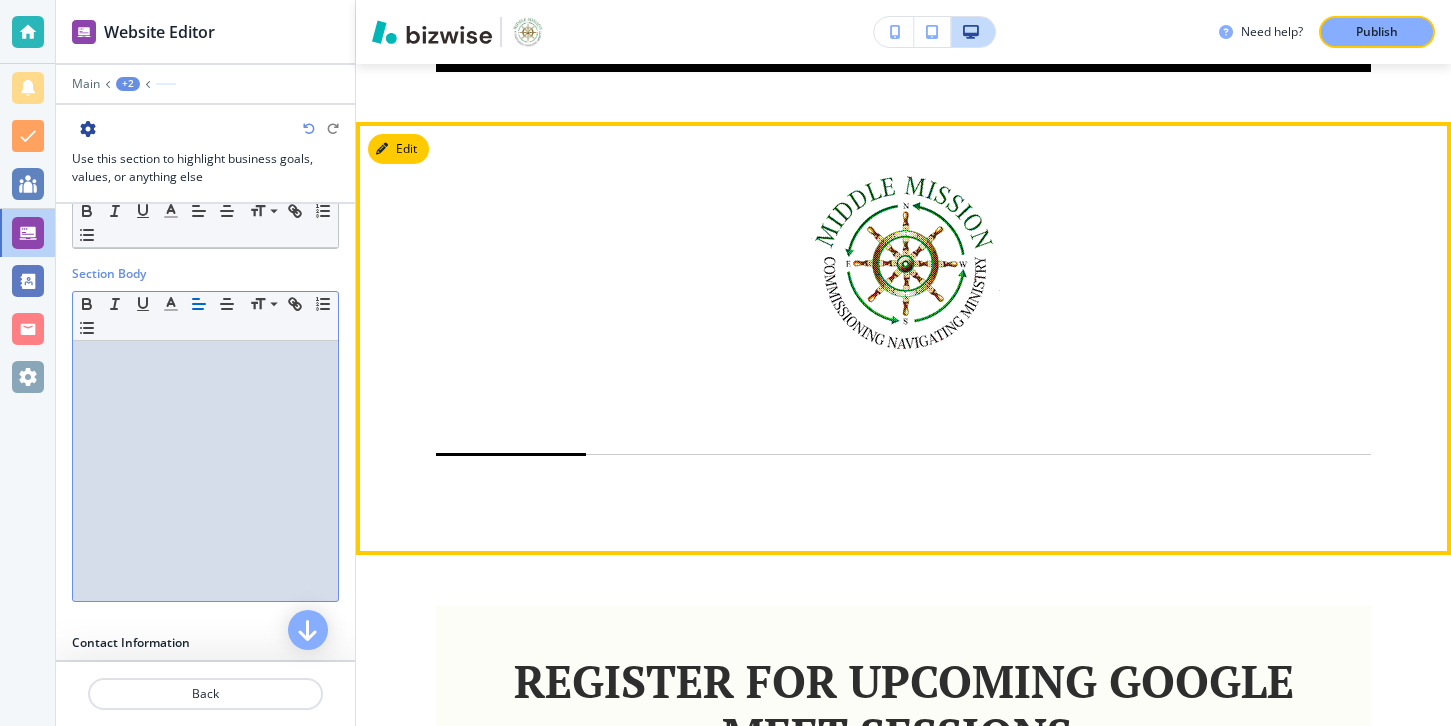 scroll, scrollTop: 0, scrollLeft: 0, axis: both 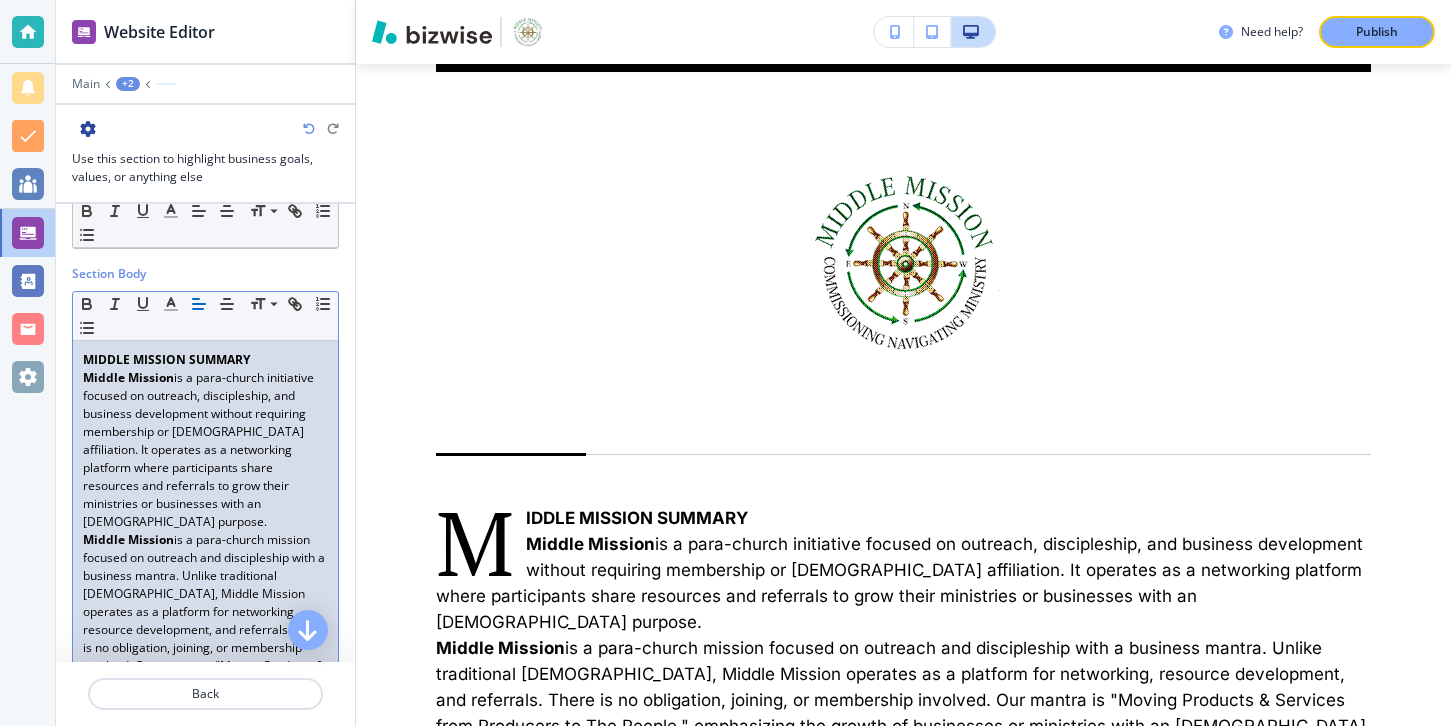 click on "MIDDLE MISSION SUMMARY Middle Mission  is a para-church initiative focused on outreach, discipleship, and business development without requiring membership or church affiliation. It operates as a networking platform where participants share resources and referrals to grow their ministries or businesses with an evangelistic purpose. Middle Mission  is a para-church mission focused on outreach and discipleship with a business mantra. Unlike traditional churches, Middle Mission operates as a platform for networking, resource development, and referrals. There is no obligation, joining, or membership involved. Our mantra is "Moving Products & Services from Producers to The People," emphasizing the growth of businesses or ministries with an evangelistic thrust. Para-church mission with business focus:  Middle Mission is not a church and does not compete for members; instead, it facilitates networking and resource exchange among believers to support outreach and discipleship while promoting business growth." at bounding box center [205, 585] 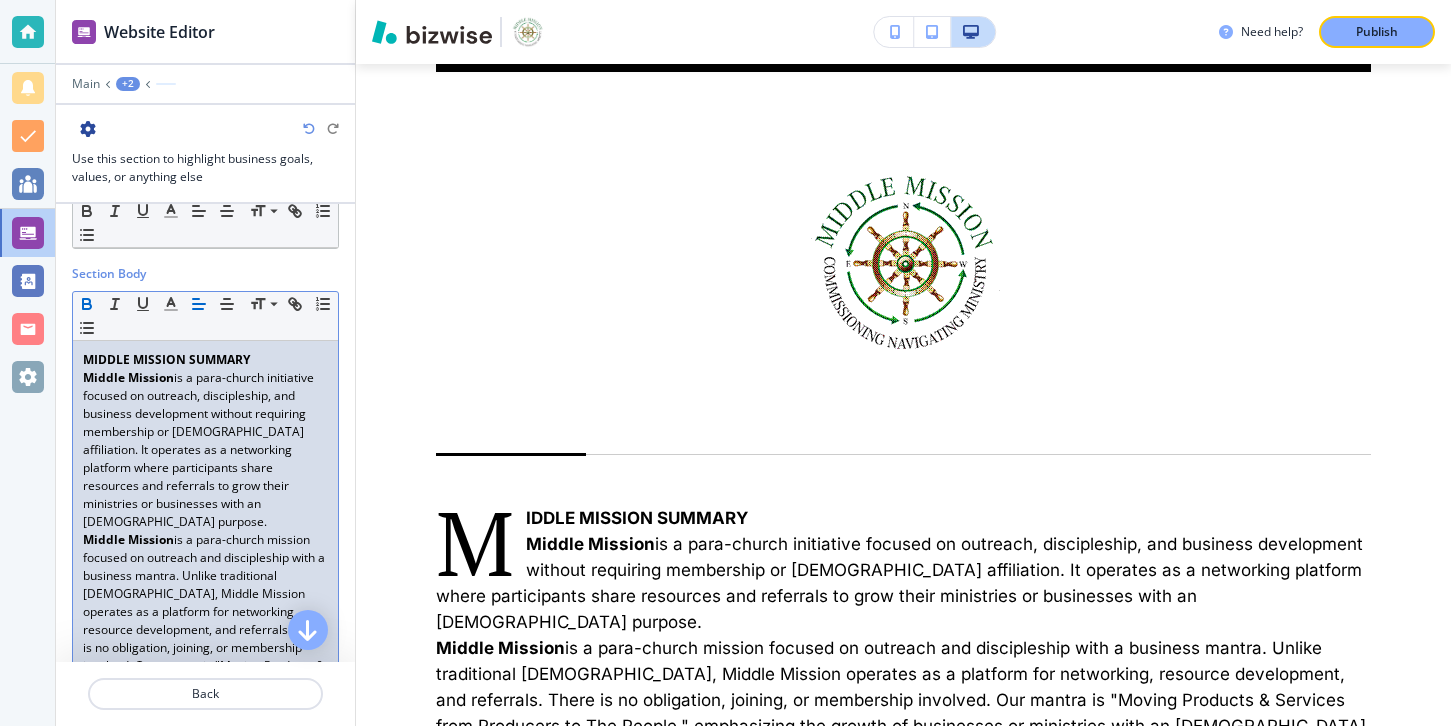 click on "MIDDLE MISSION SUMMARY" at bounding box center [205, 360] 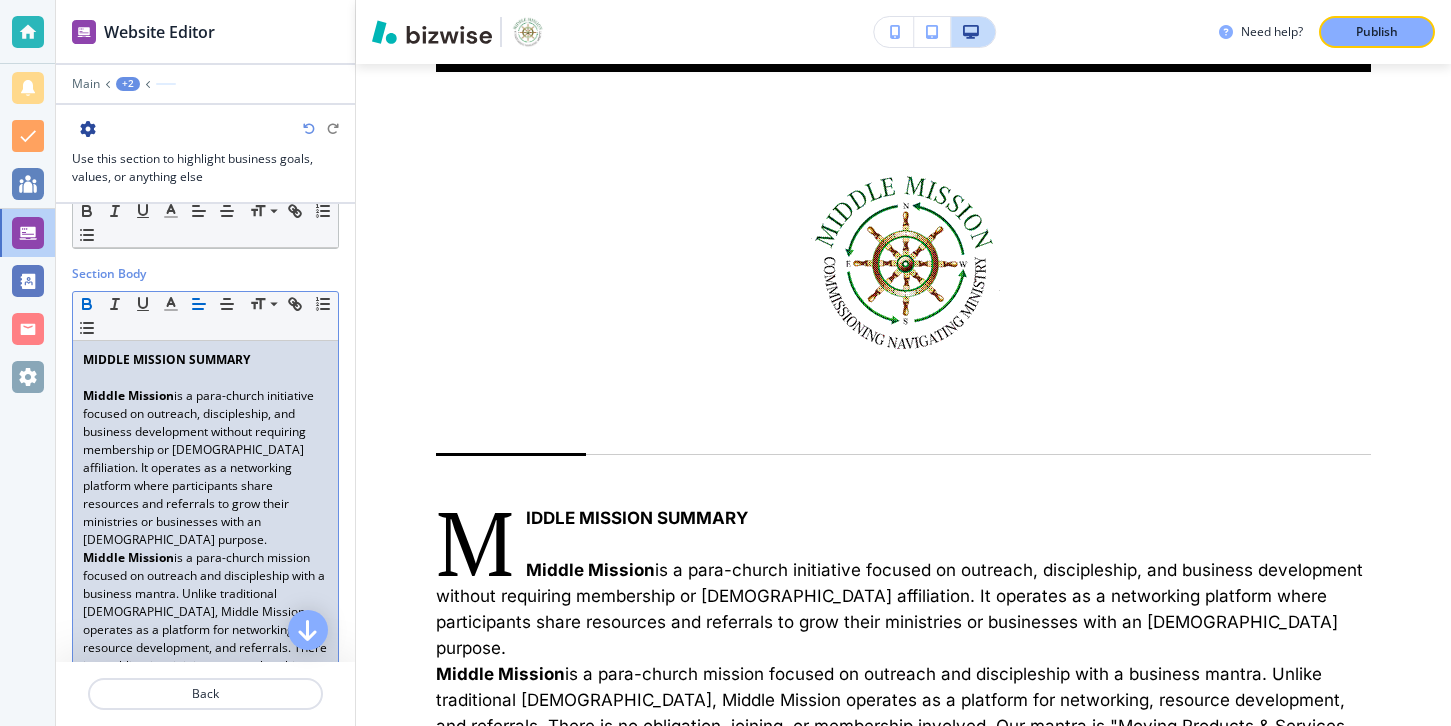 click on "Middle Mission" at bounding box center [128, 395] 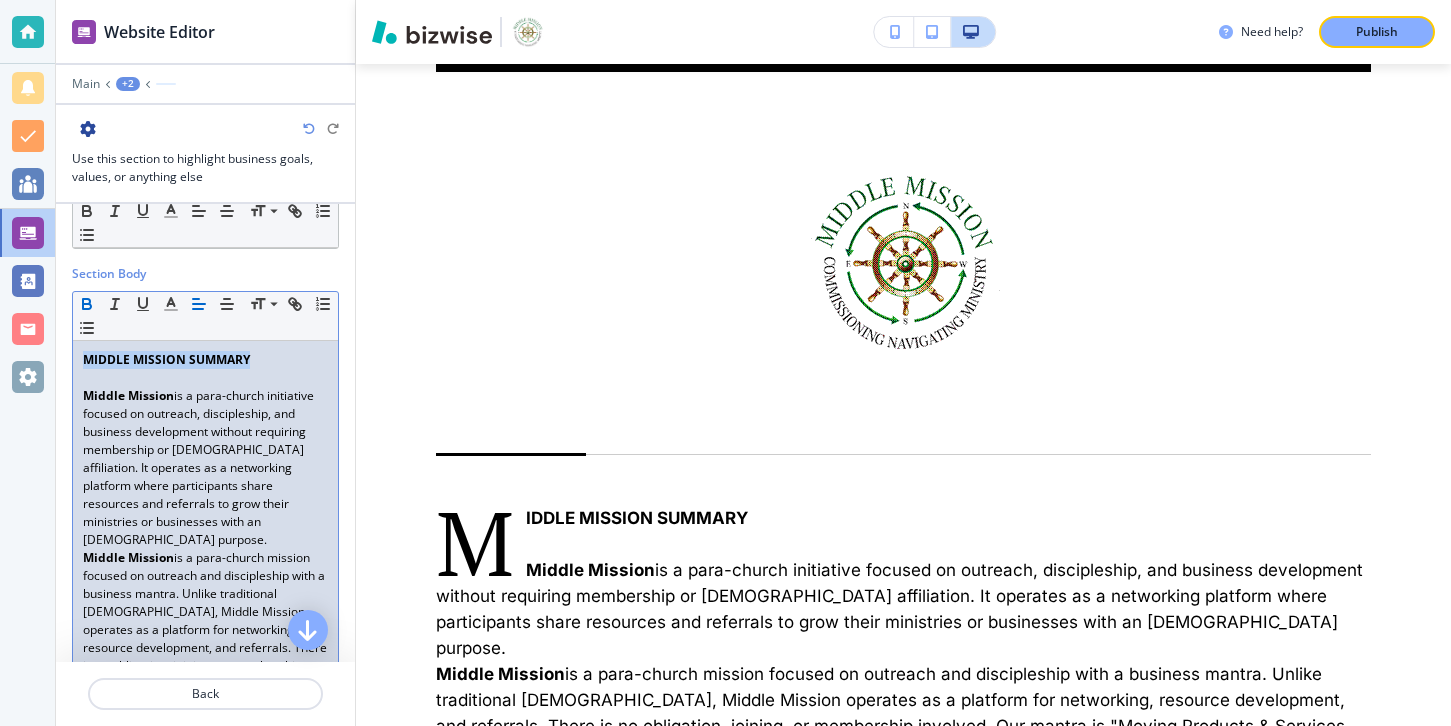 drag, startPoint x: 251, startPoint y: 352, endPoint x: 33, endPoint y: 352, distance: 218 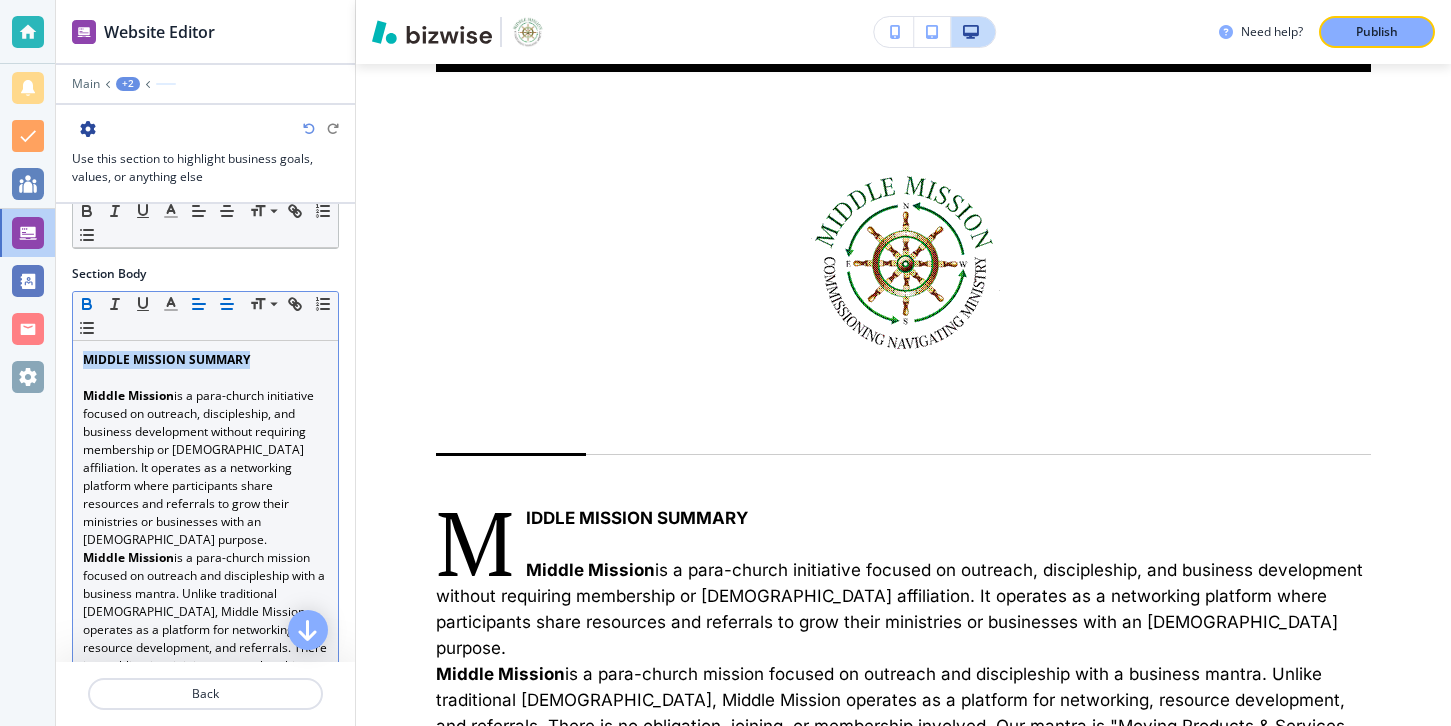 click 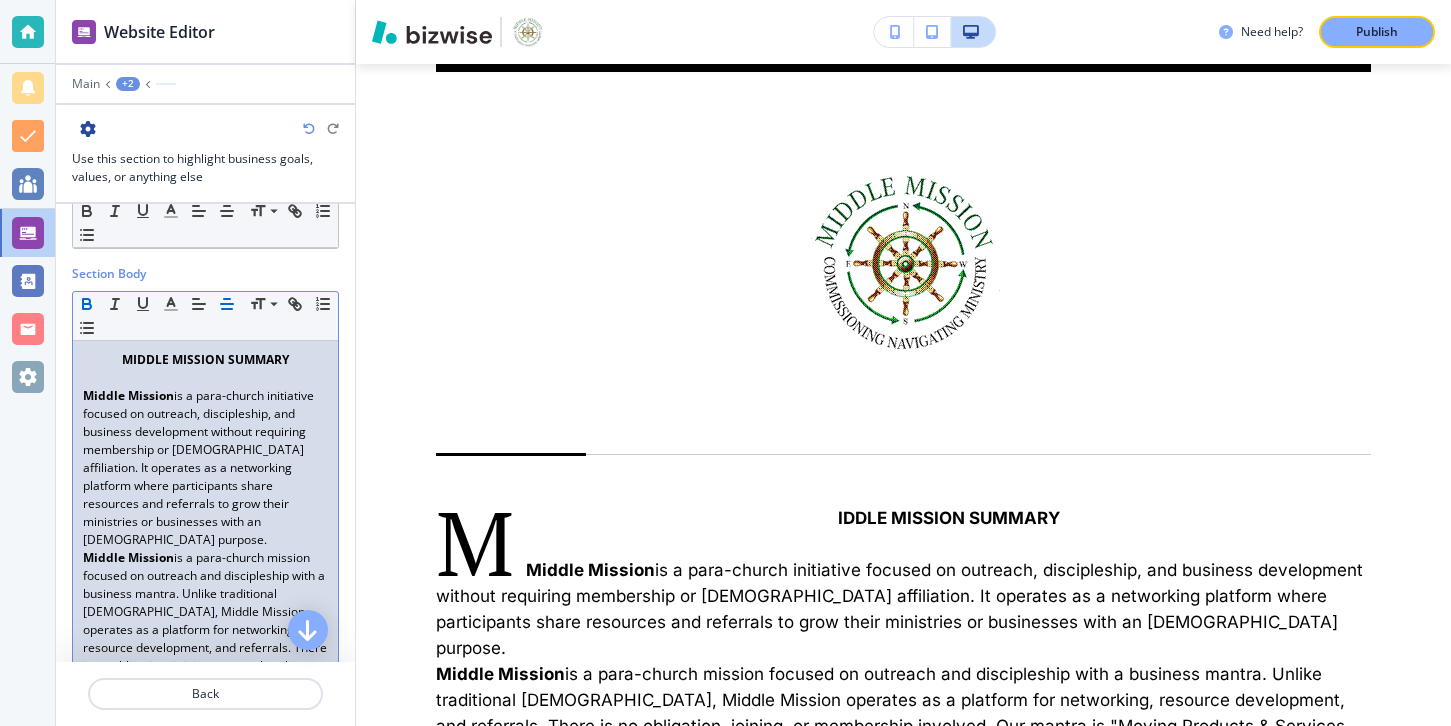 click on "Middle Mission" at bounding box center [128, 395] 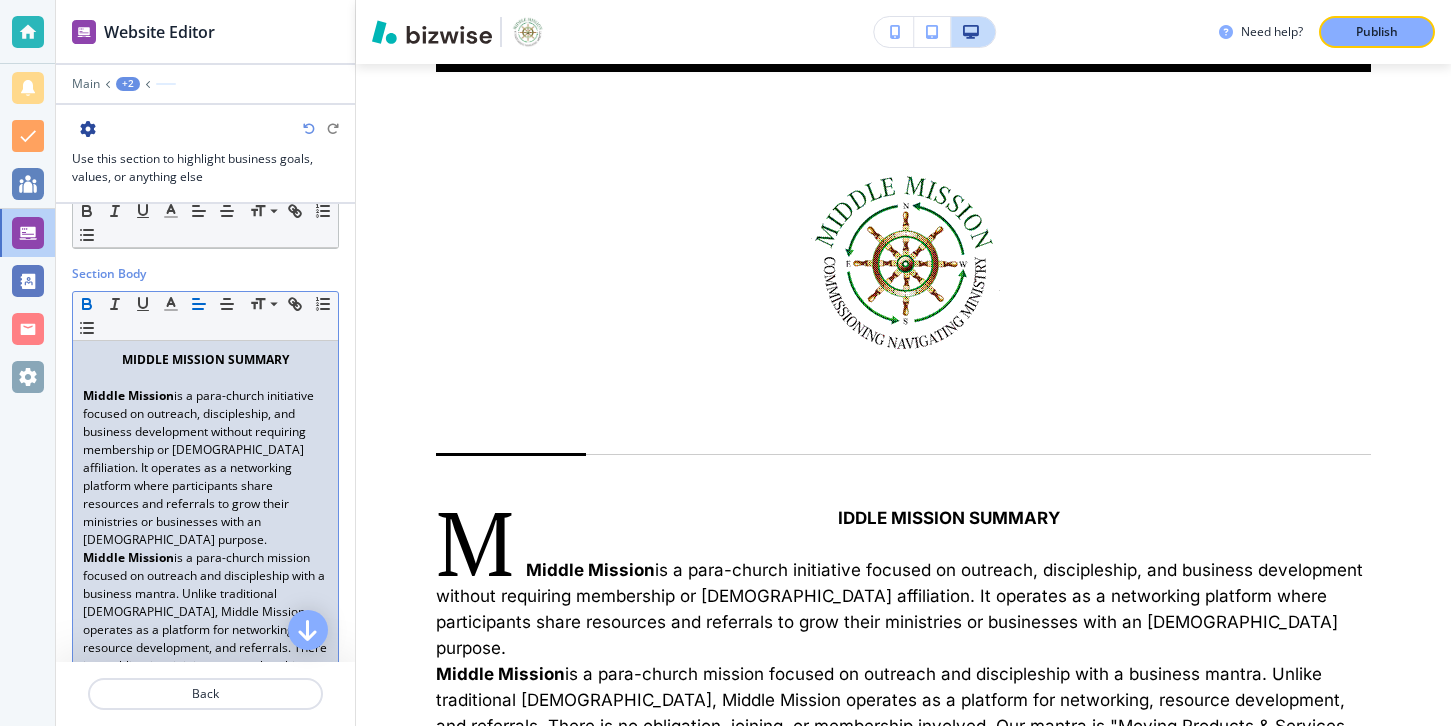 click on "MIDDLE MISSION SUMMARY" at bounding box center (205, 360) 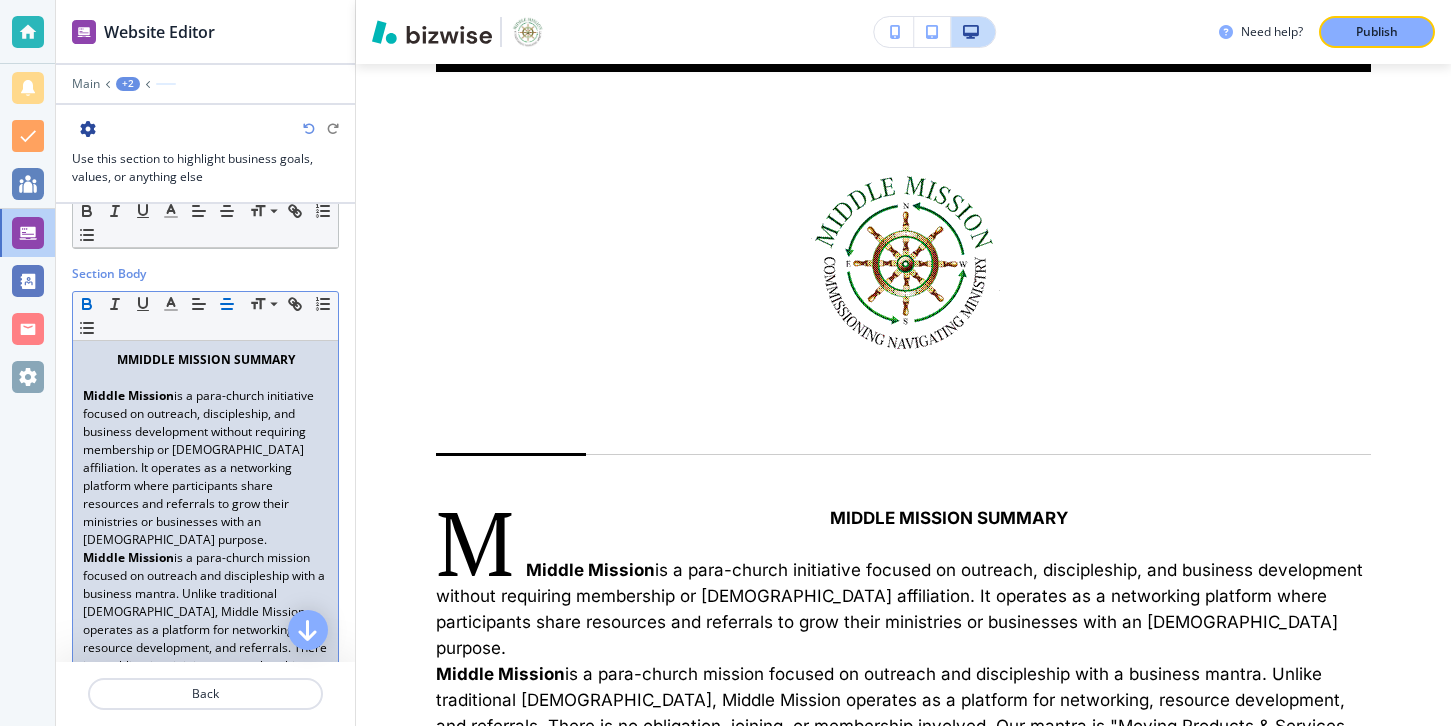 click on "Middle Mission" at bounding box center (128, 395) 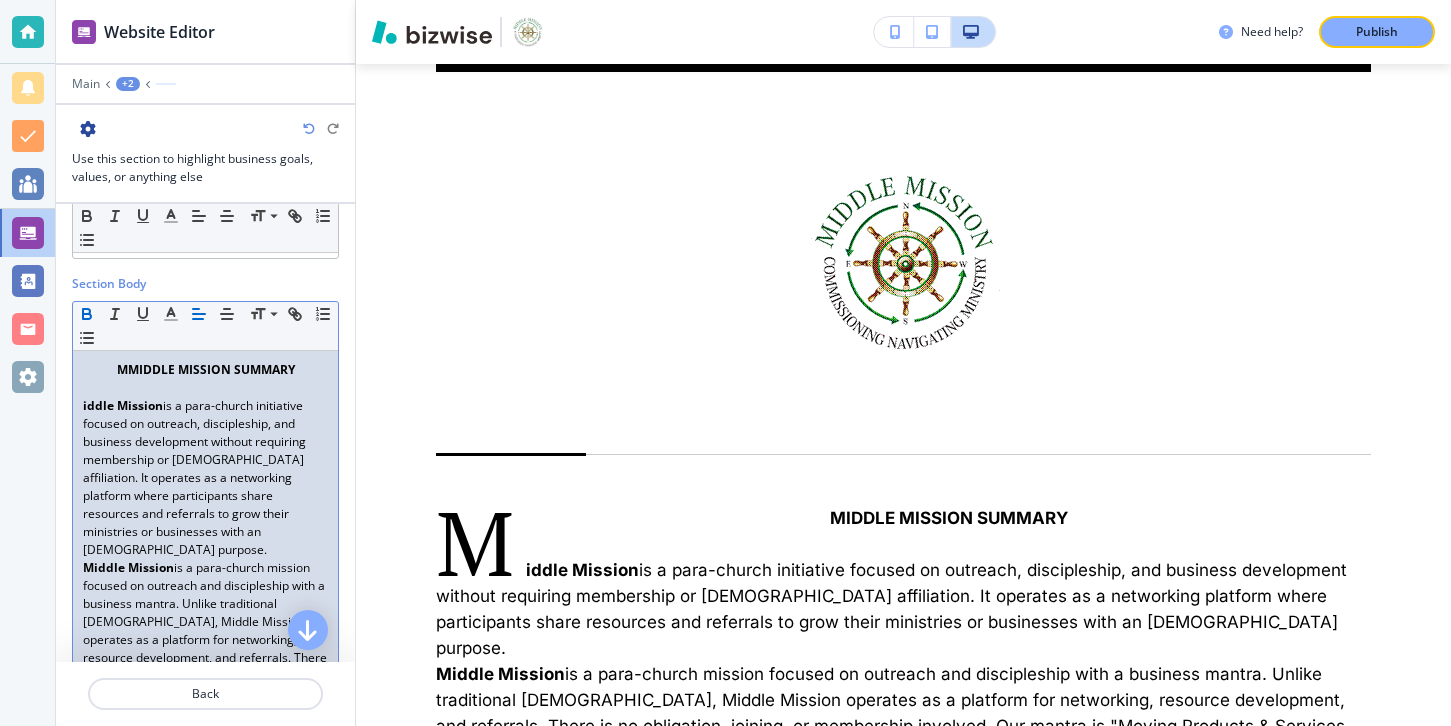 scroll, scrollTop: 401, scrollLeft: 0, axis: vertical 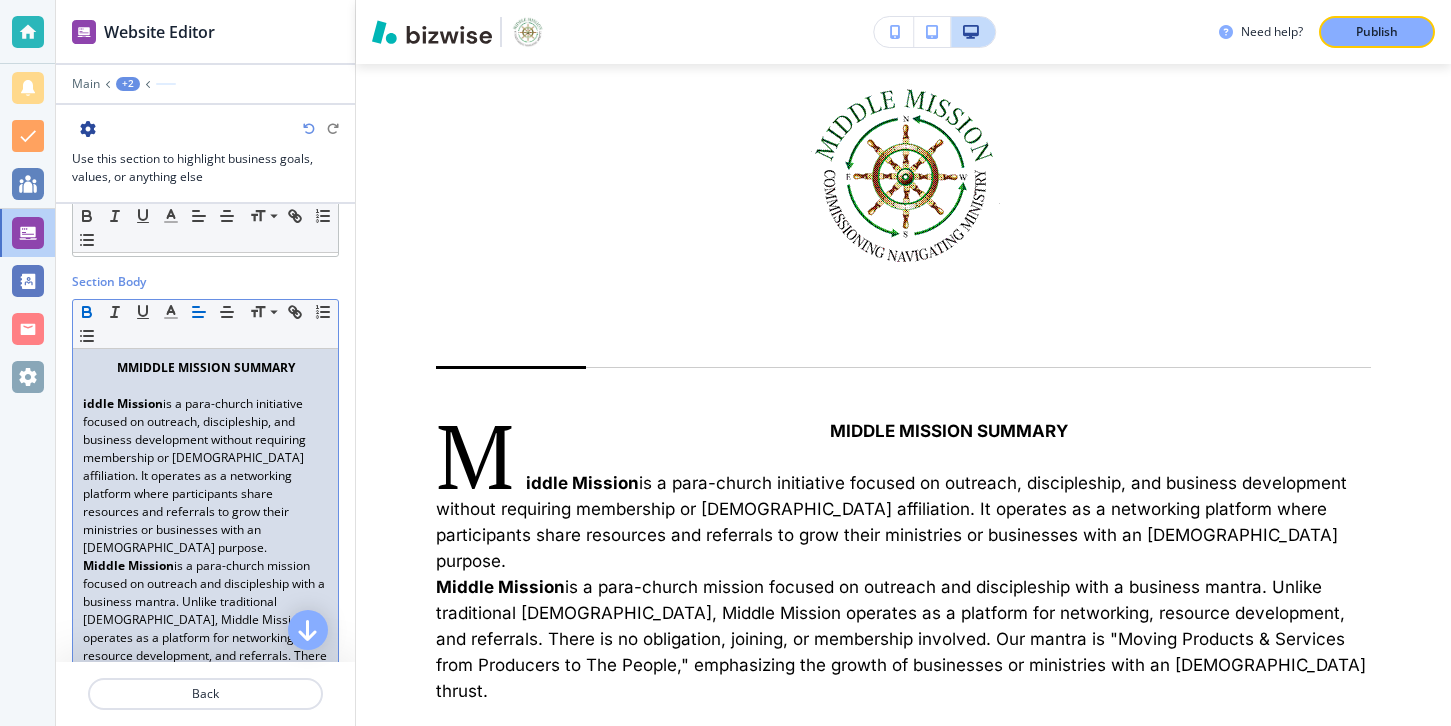 click on "MMIDDLE MISSION SUMMARY" at bounding box center [206, 367] 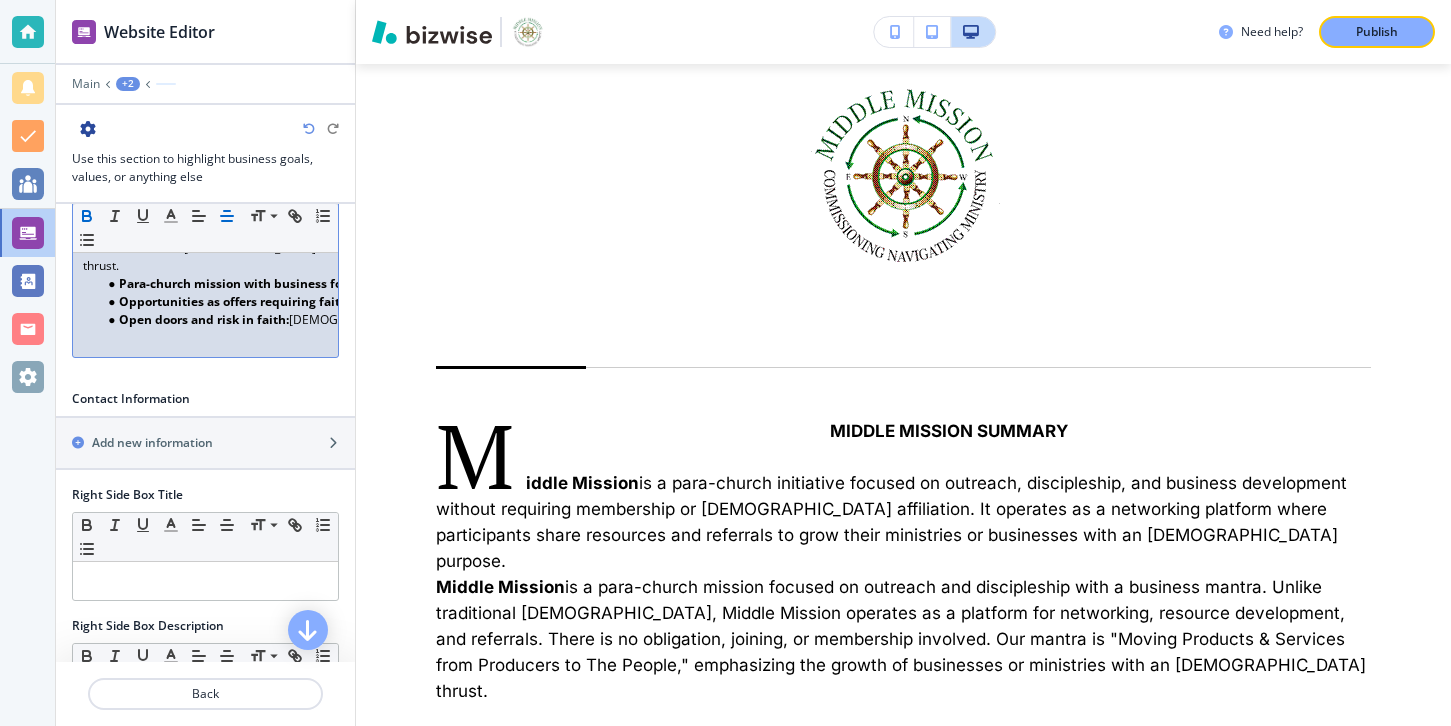 scroll, scrollTop: 746, scrollLeft: 0, axis: vertical 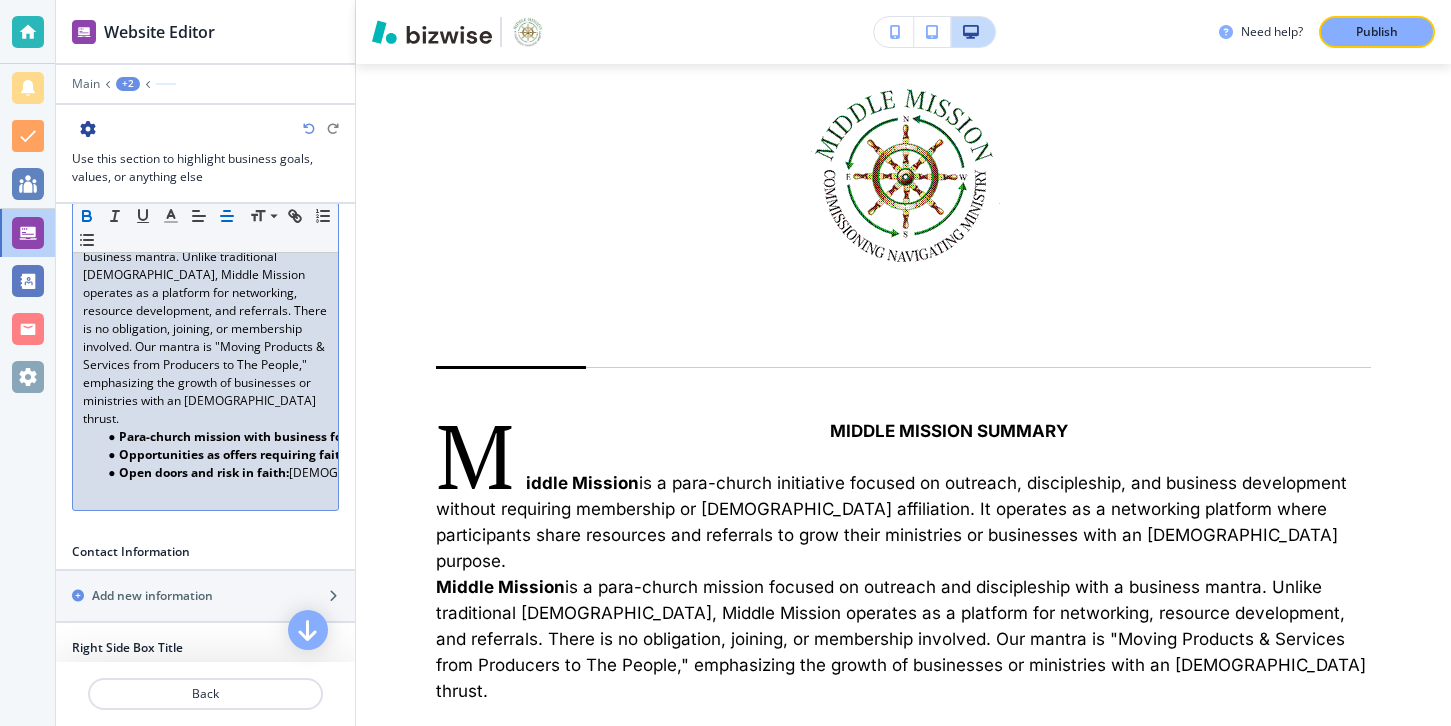 click at bounding box center (205, 491) 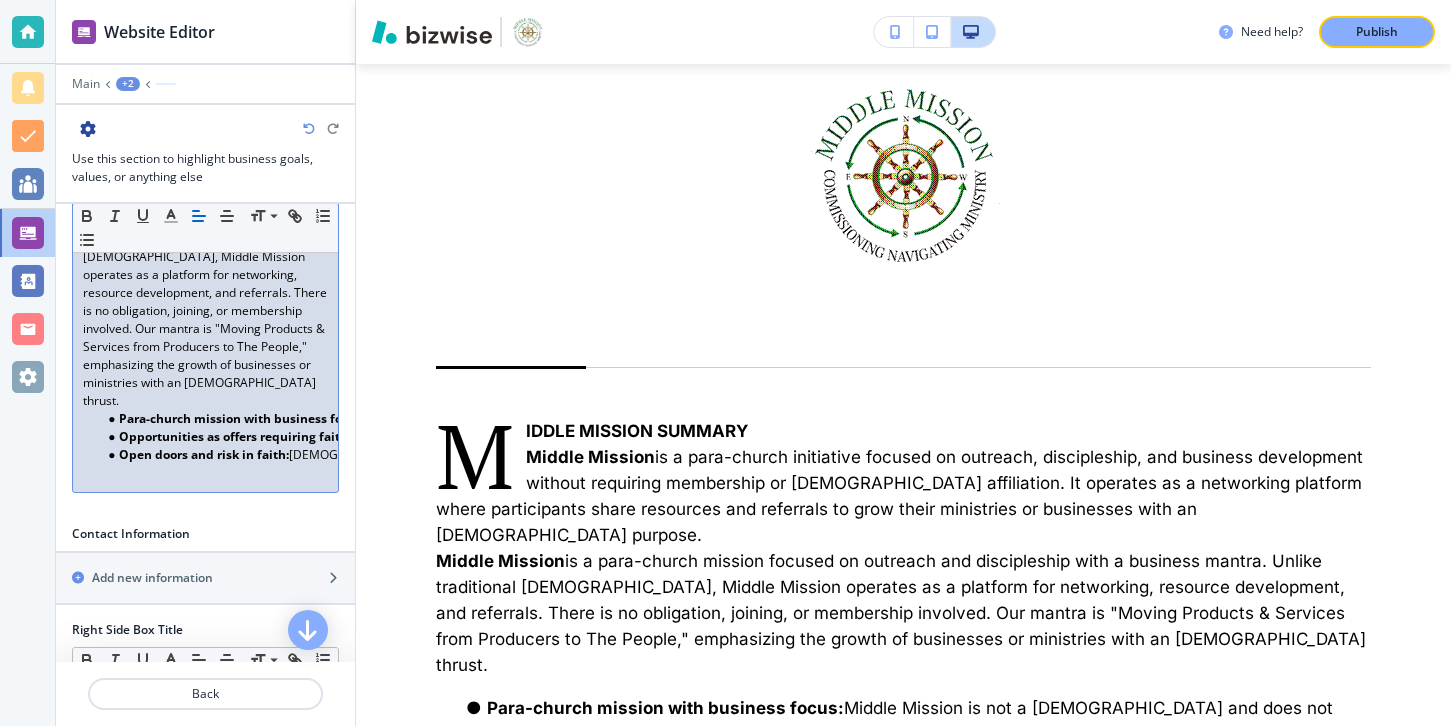 scroll, scrollTop: 446, scrollLeft: 0, axis: vertical 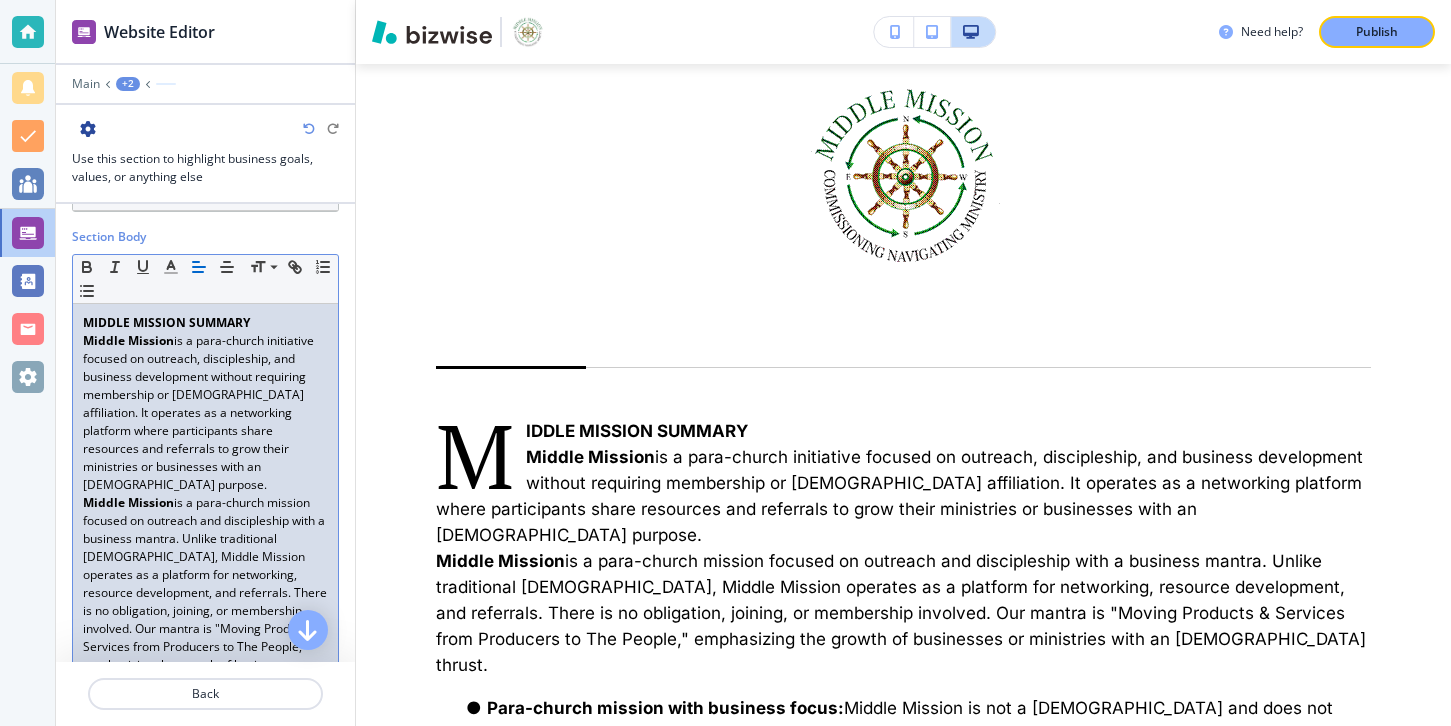 click on "MIDDLE MISSION SUMMARY" at bounding box center (205, 323) 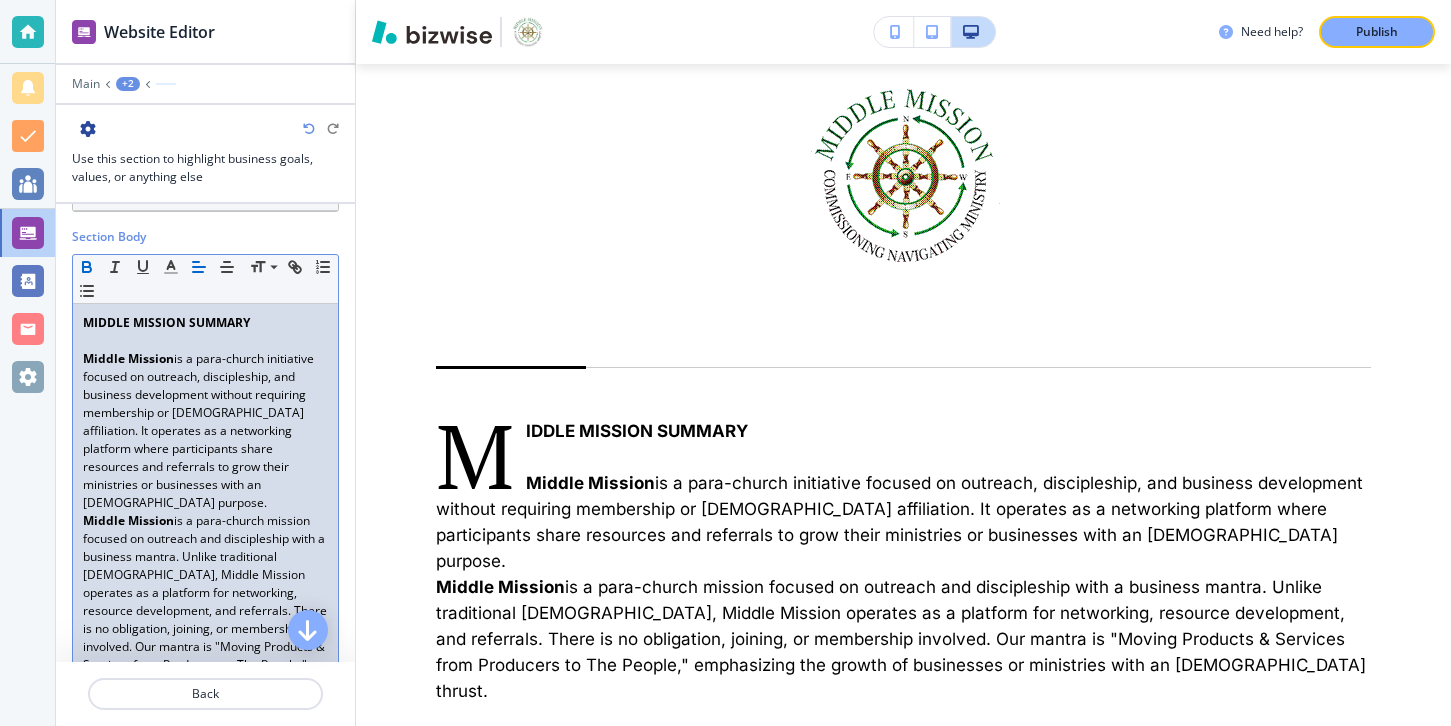 click on "Middle Mission" at bounding box center (128, 358) 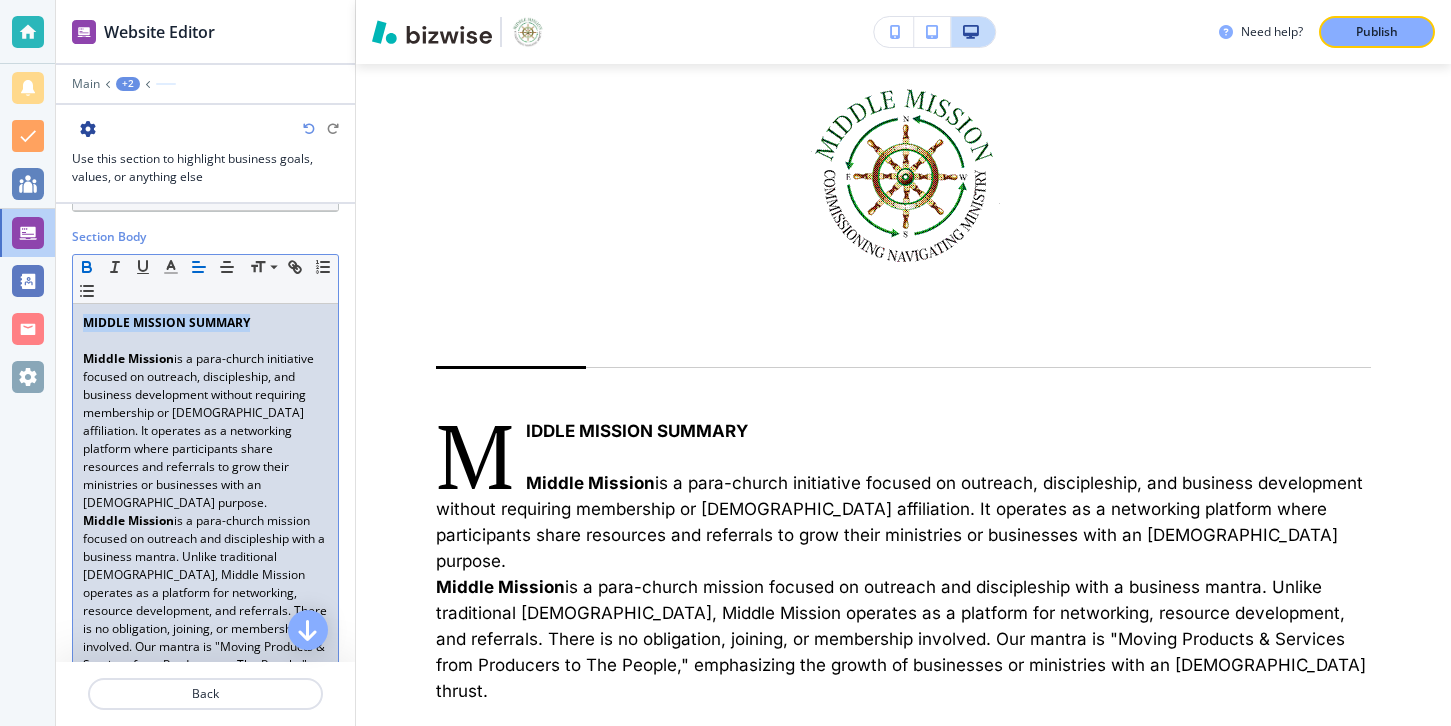 drag, startPoint x: 84, startPoint y: 323, endPoint x: 292, endPoint y: 319, distance: 208.03845 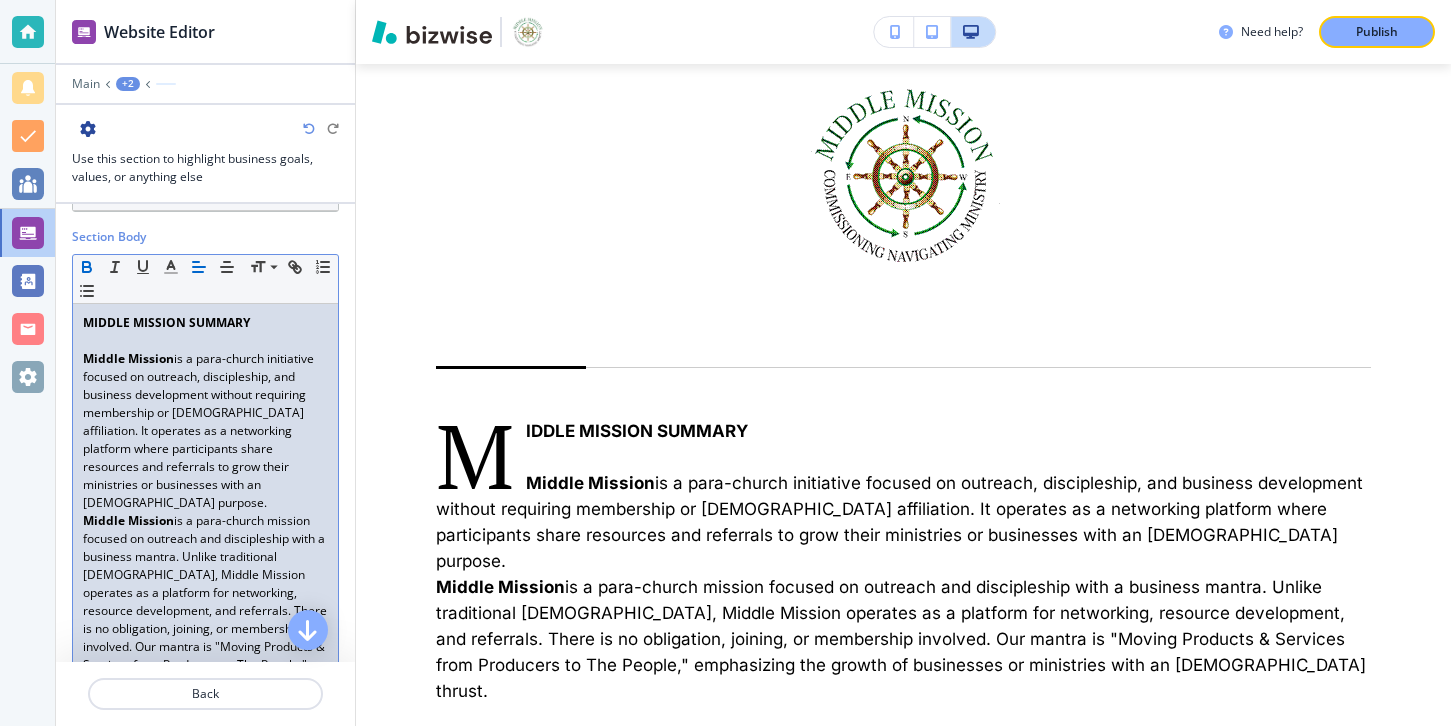 click on "MIDDLE MISSION SUMMARY Middle Mission  is a para-church initiative focused on outreach, discipleship, and business development without requiring membership or church affiliation. It operates as a networking platform where participants share resources and referrals to grow their ministries or businesses with an evangelistic purpose. Middle Mission  is a para-church mission focused on outreach and discipleship with a business mantra. Unlike traditional churches, Middle Mission operates as a platform for networking, resource development, and referrals. There is no obligation, joining, or membership involved. Our mantra is "Moving Products & Services from Producers to The People," emphasizing the growth of businesses or ministries with an evangelistic thrust. Para-church mission with business focus:  Middle Mission is not a church and does not compete for members; instead, it facilitates networking and resource exchange among believers to support outreach and discipleship while promoting business growth." at bounding box center (205, 557) 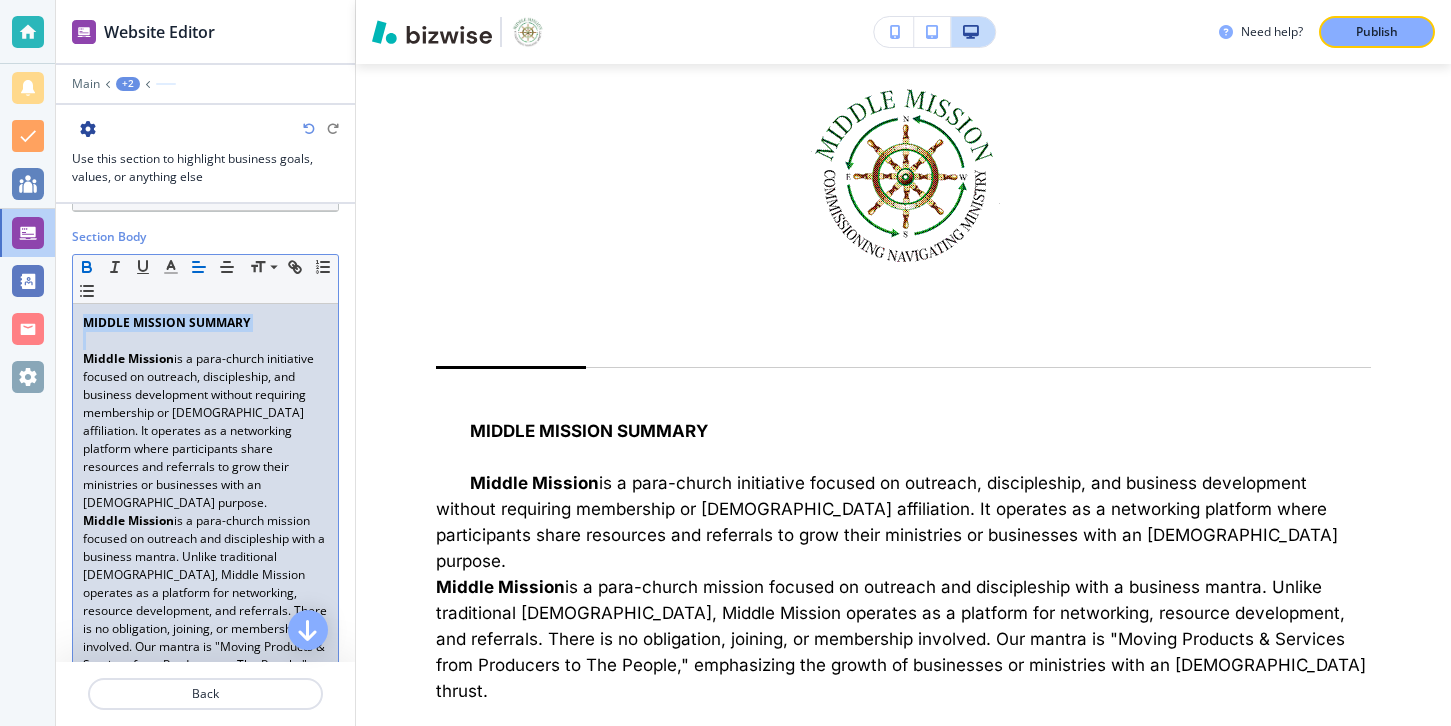 drag, startPoint x: 265, startPoint y: 305, endPoint x: 289, endPoint y: 335, distance: 38.418747 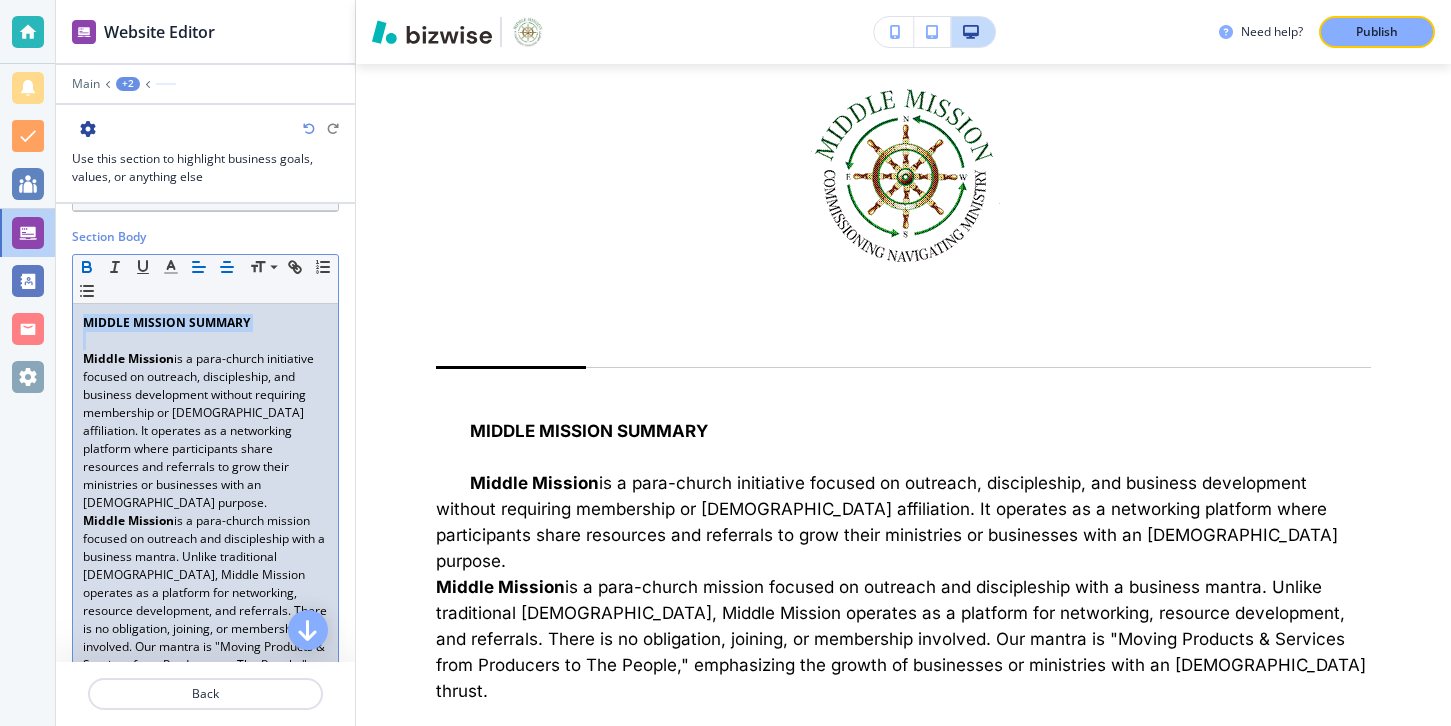click 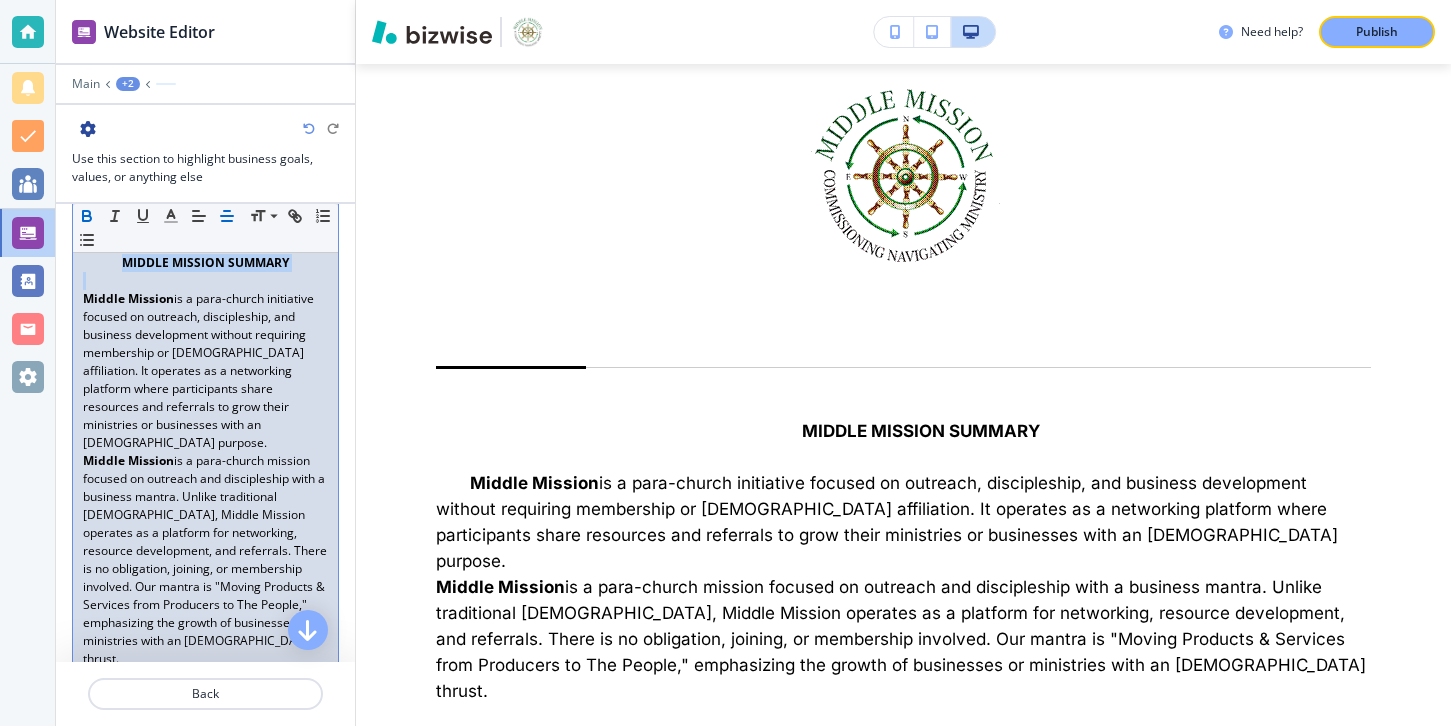scroll, scrollTop: 511, scrollLeft: 0, axis: vertical 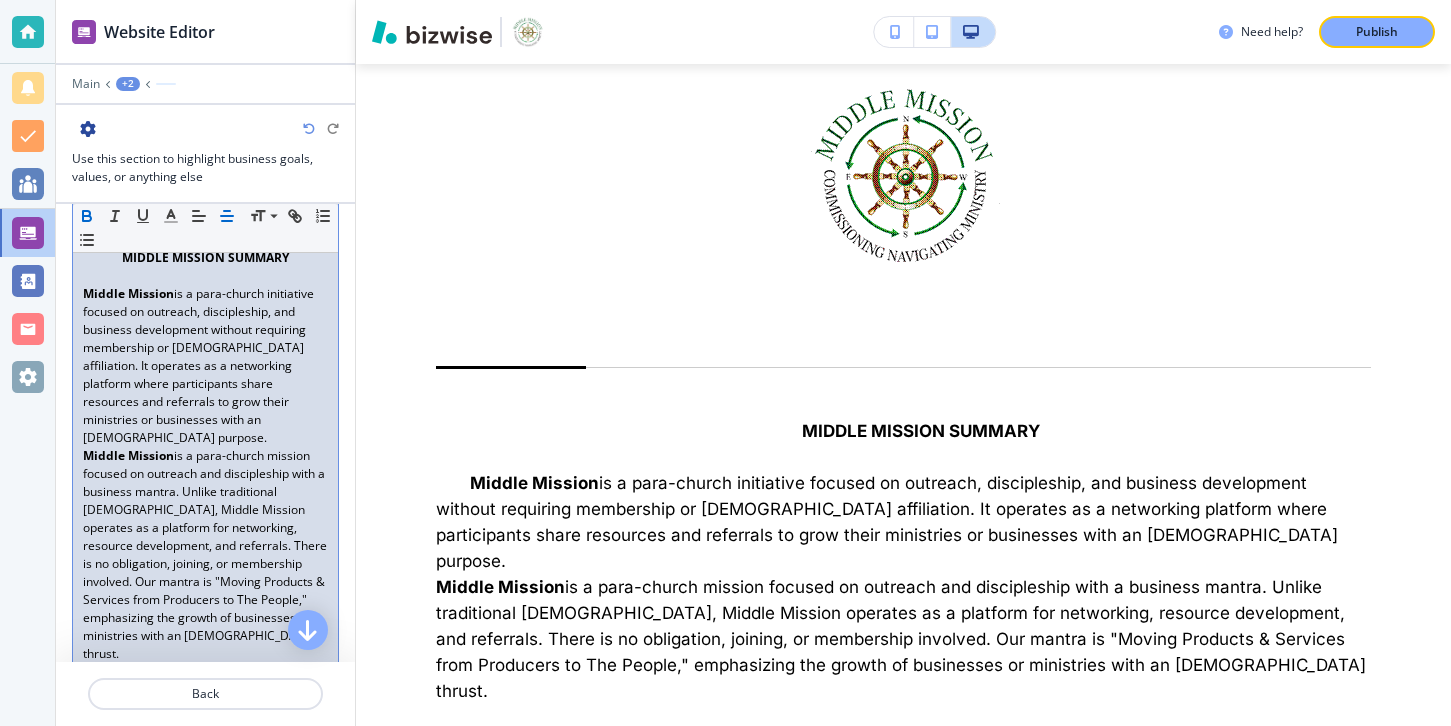 click on "Middle Mission  is a para-church mission focused on outreach and discipleship with a business mantra. Unlike traditional churches, Middle Mission operates as a platform for networking, resource development, and referrals. There is no obligation, joining, or membership involved. Our mantra is "Moving Products & Services from Producers to The People," emphasizing the growth of businesses or ministries with an evangelistic thrust." at bounding box center [205, 555] 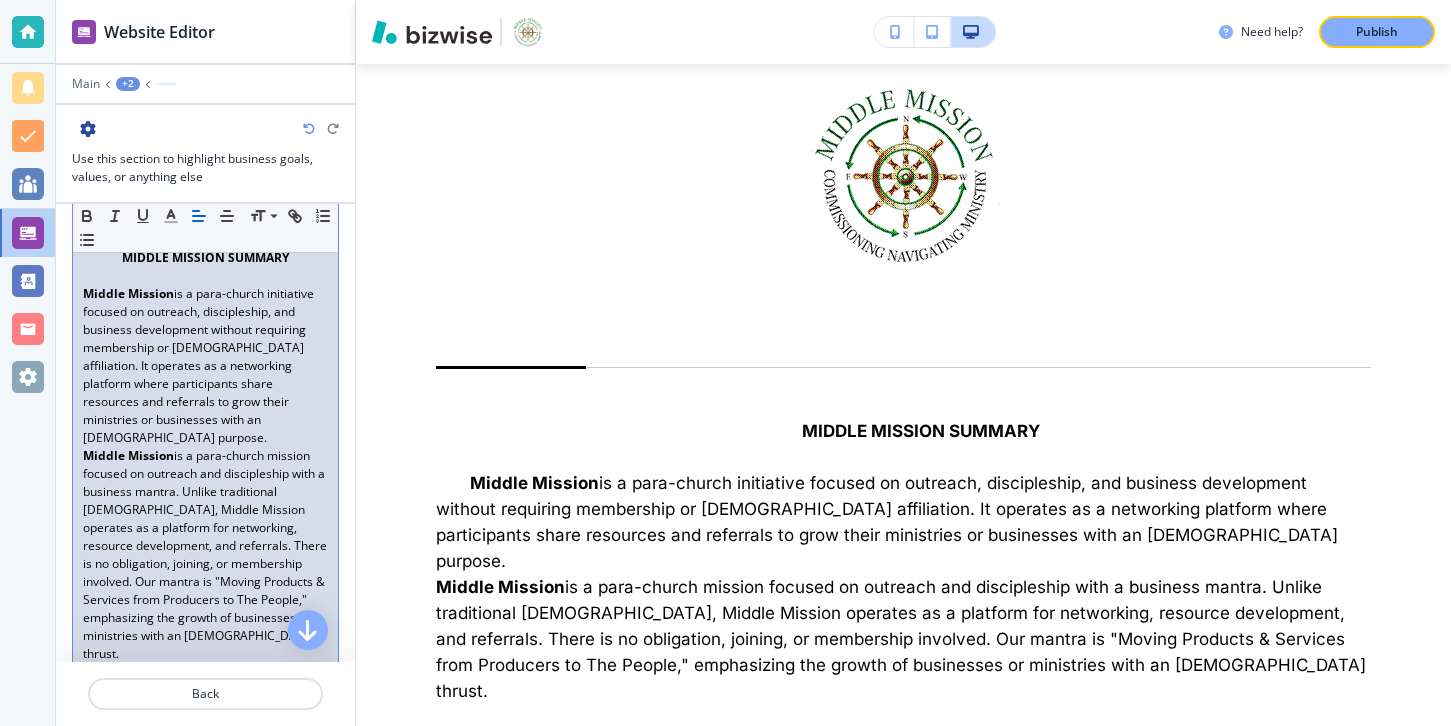 click on "Middle Mission  is a para-church initiative focused on outreach, discipleship, and business development without requiring membership or church affiliation. It operates as a networking platform where participants share resources and referrals to grow their ministries or businesses with an evangelistic purpose." at bounding box center (205, 366) 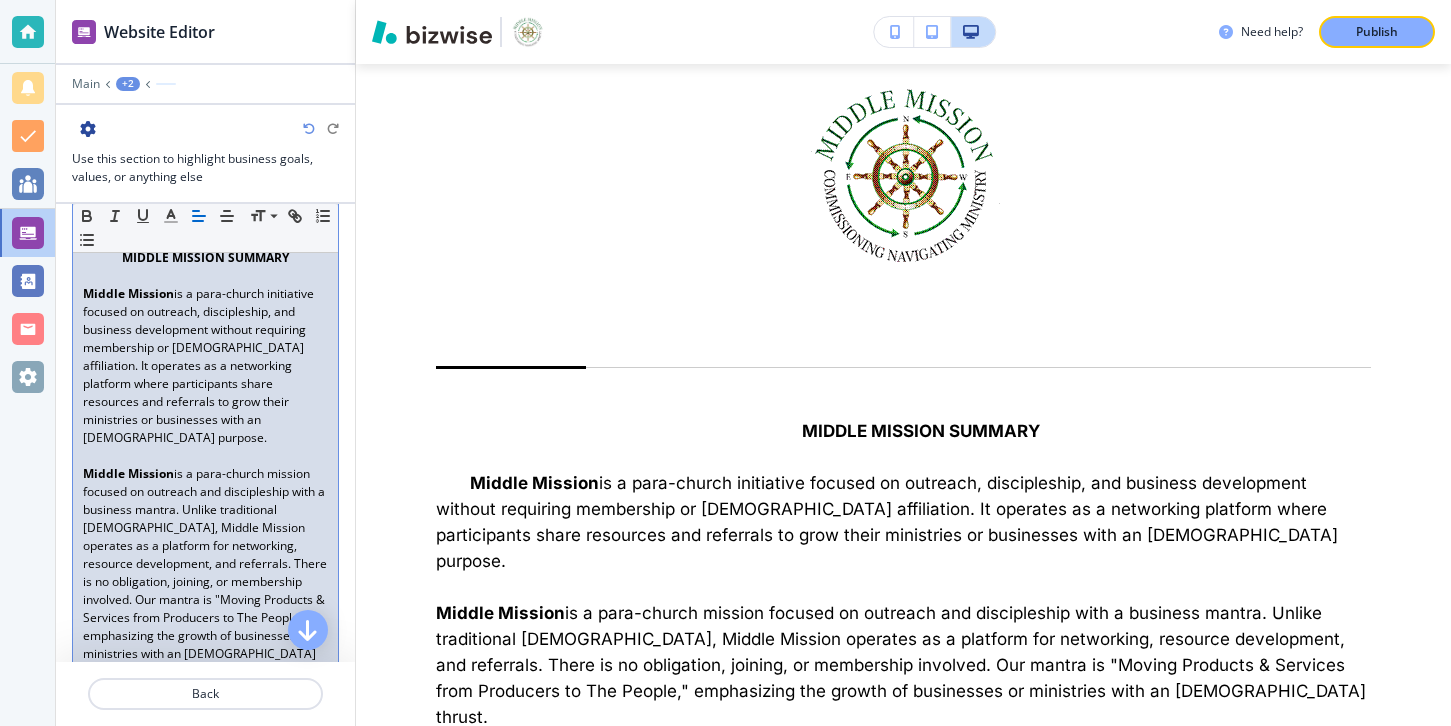 click on "Middle Mission" at bounding box center [128, 473] 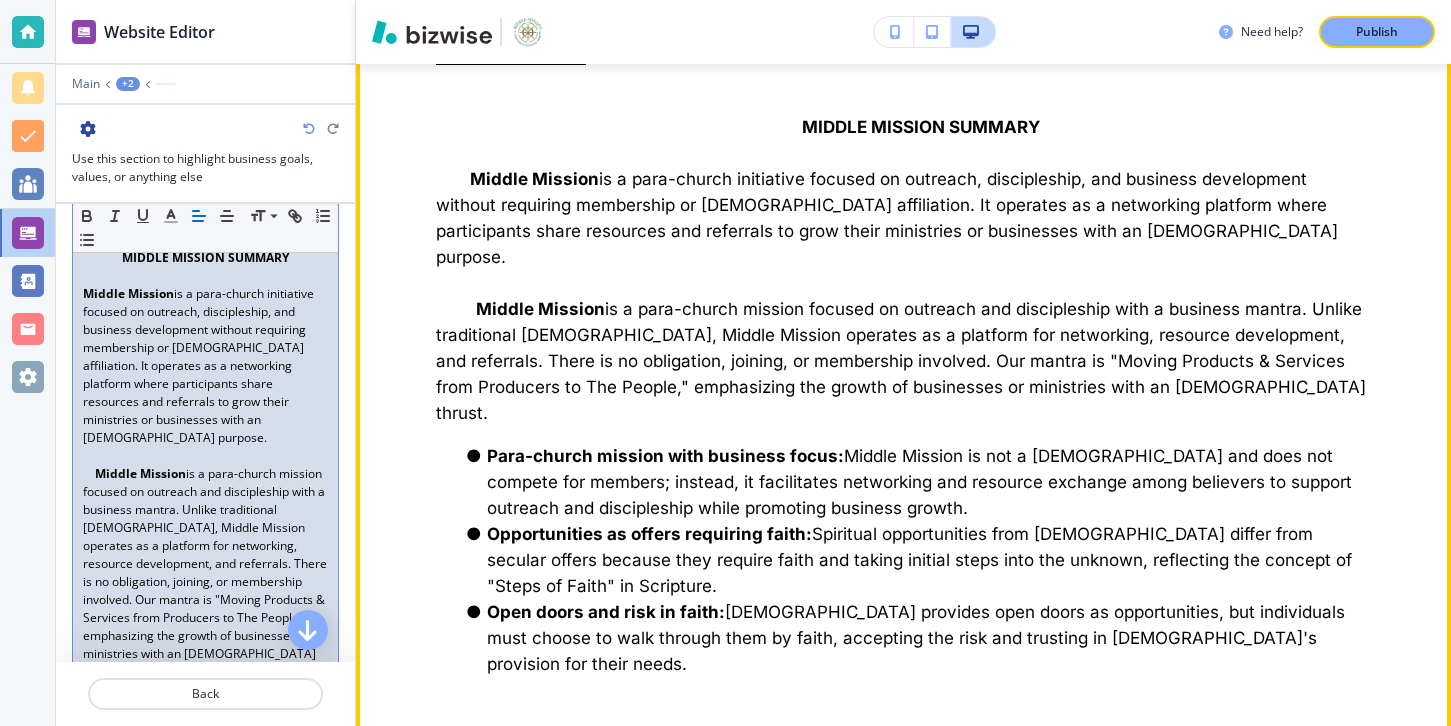 scroll, scrollTop: 2189, scrollLeft: 0, axis: vertical 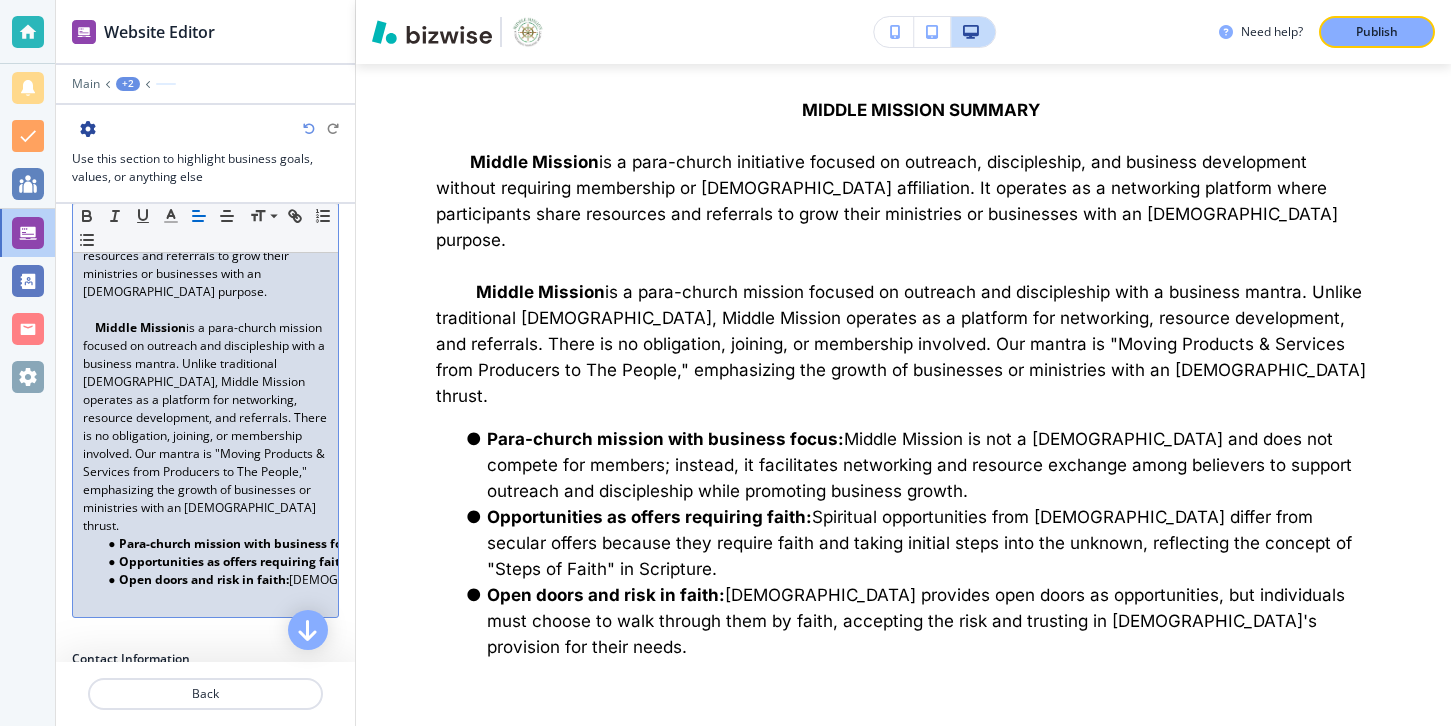 click on "Middle Mission  is a para-church mission focused on outreach and discipleship with a business mantra. Unlike traditional churches, Middle Mission operates as a platform for networking, resource development, and referrals. There is no obligation, joining, or membership involved. Our mantra is "Moving Products & Services from Producers to The People," emphasizing the growth of businesses or ministries with an evangelistic thrust." at bounding box center (205, 427) 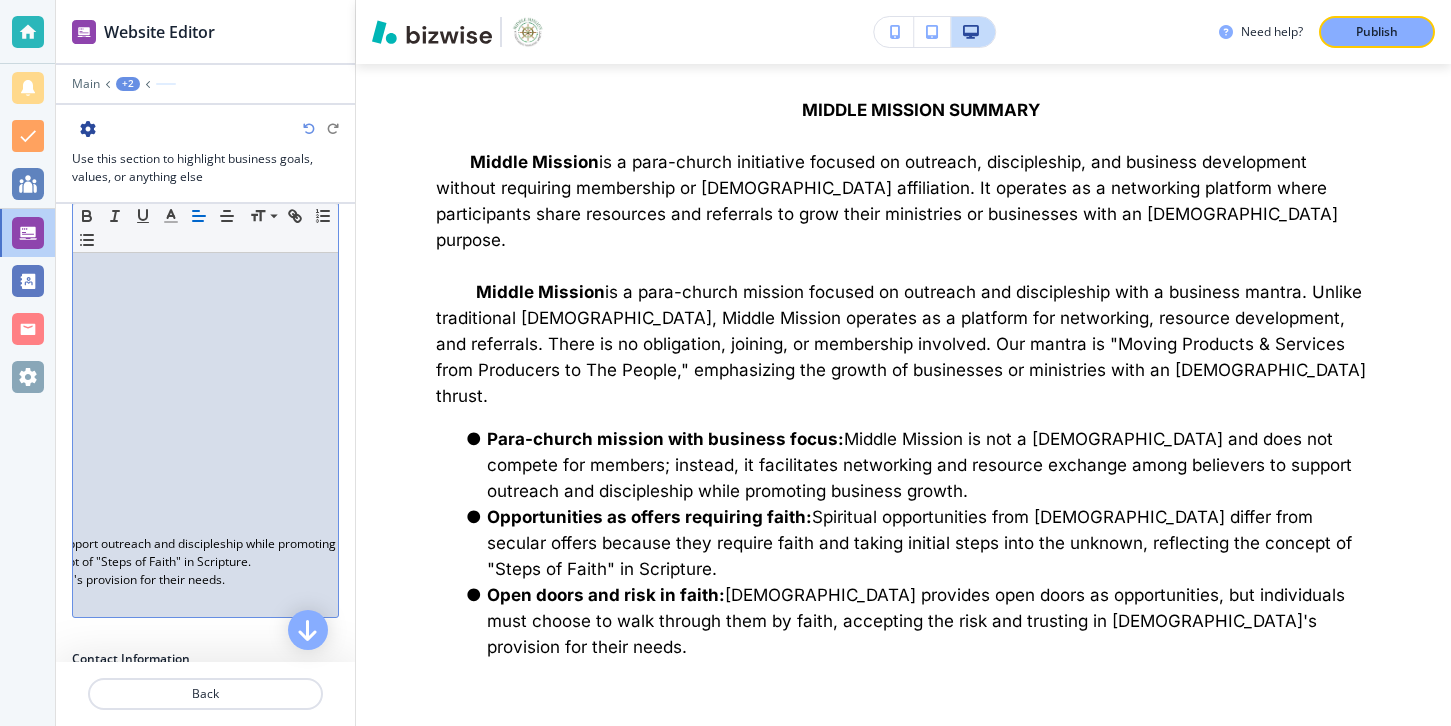 scroll, scrollTop: 0, scrollLeft: 1218, axis: horizontal 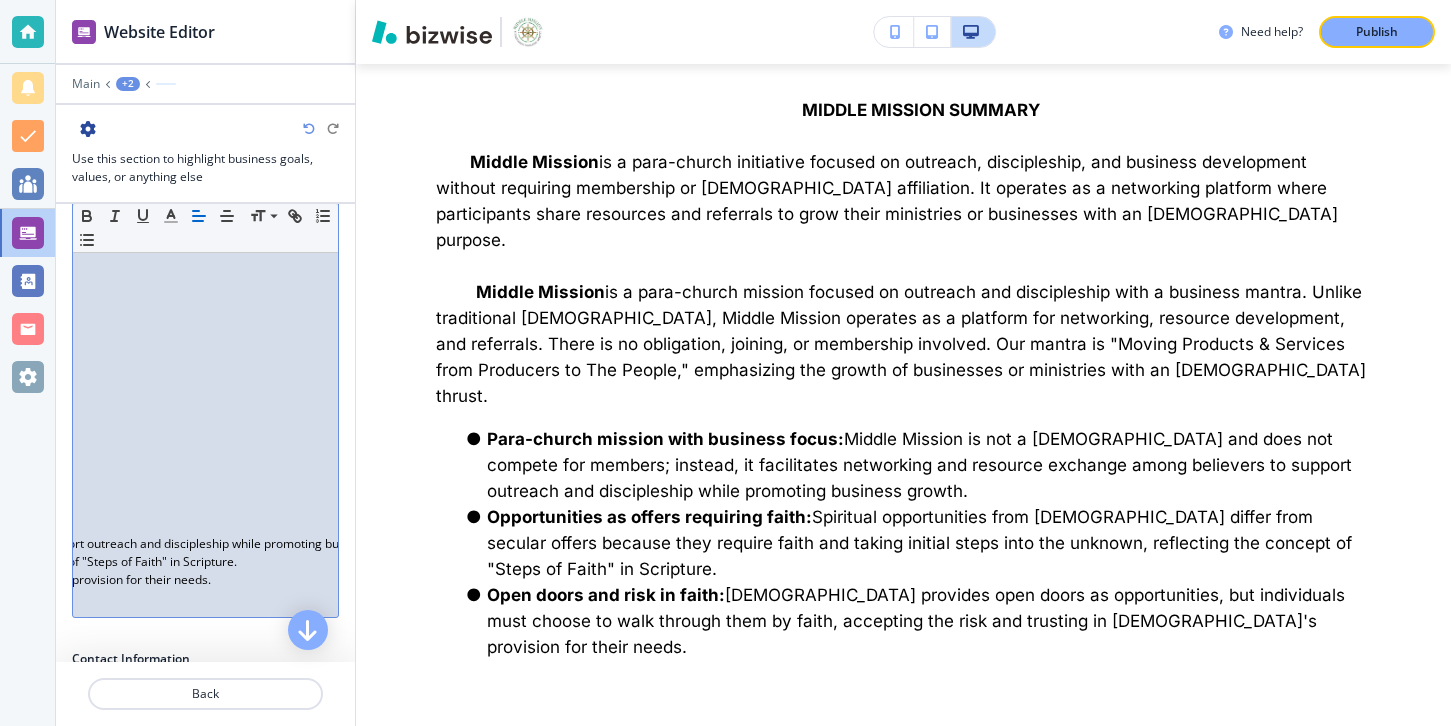 click on "Para-church mission with business focus:  Middle Mission is not a church and does not compete for members; instead, it facilitates networking and resource exchange among believers to support outreach and discipleship while promoting business growth." at bounding box center [-1004, 544] 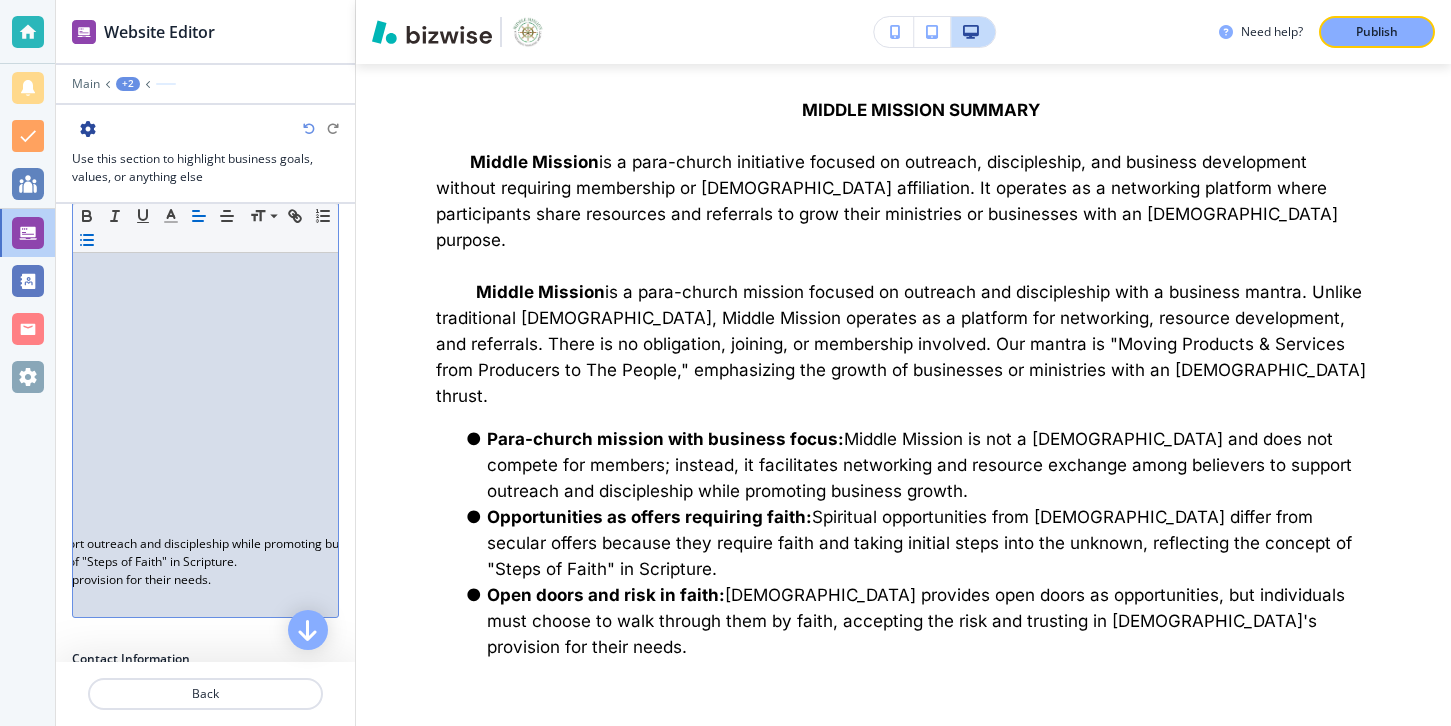 click on "Para-church mission with business focus:  Middle Mission is not a church and does not compete for members; instead, it facilitates networking and resource exchange among believers to support outreach and discipleship while promoting business growth." at bounding box center (-1004, 544) 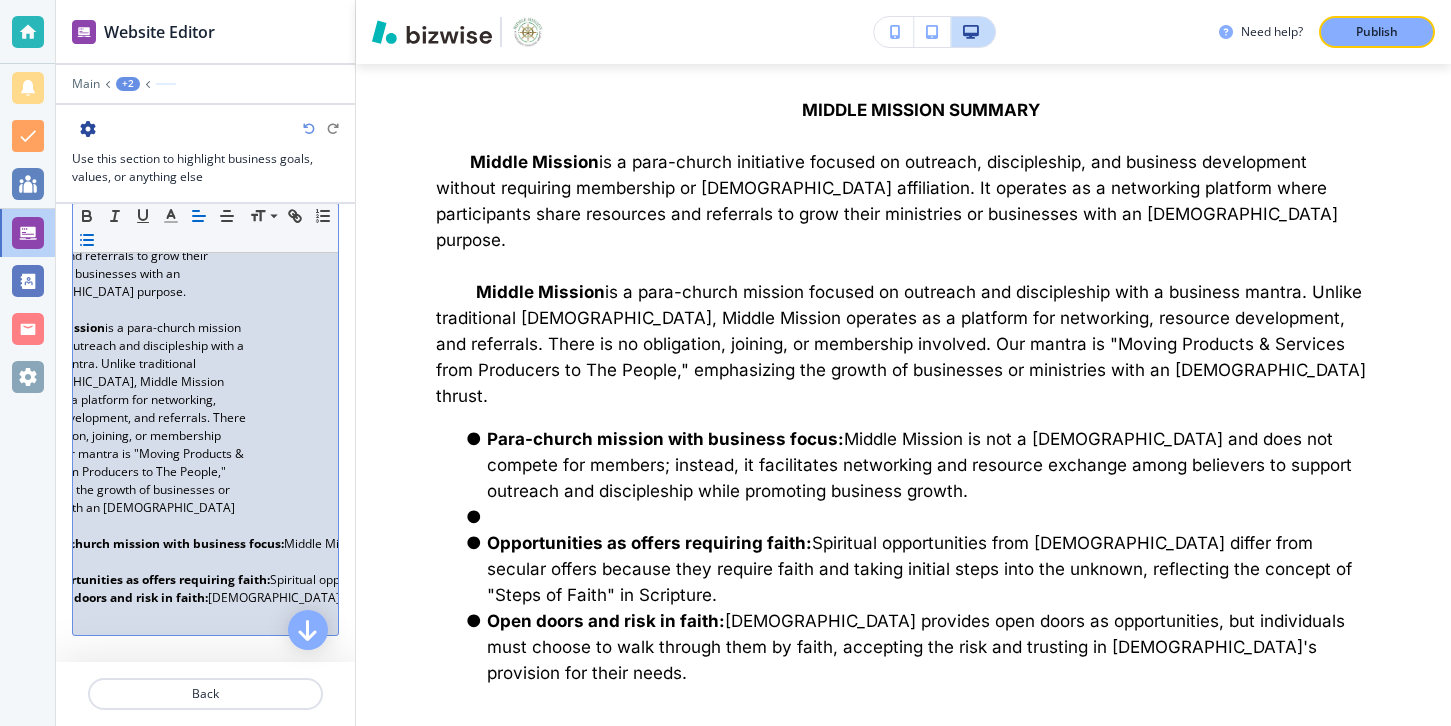 scroll, scrollTop: 0, scrollLeft: 0, axis: both 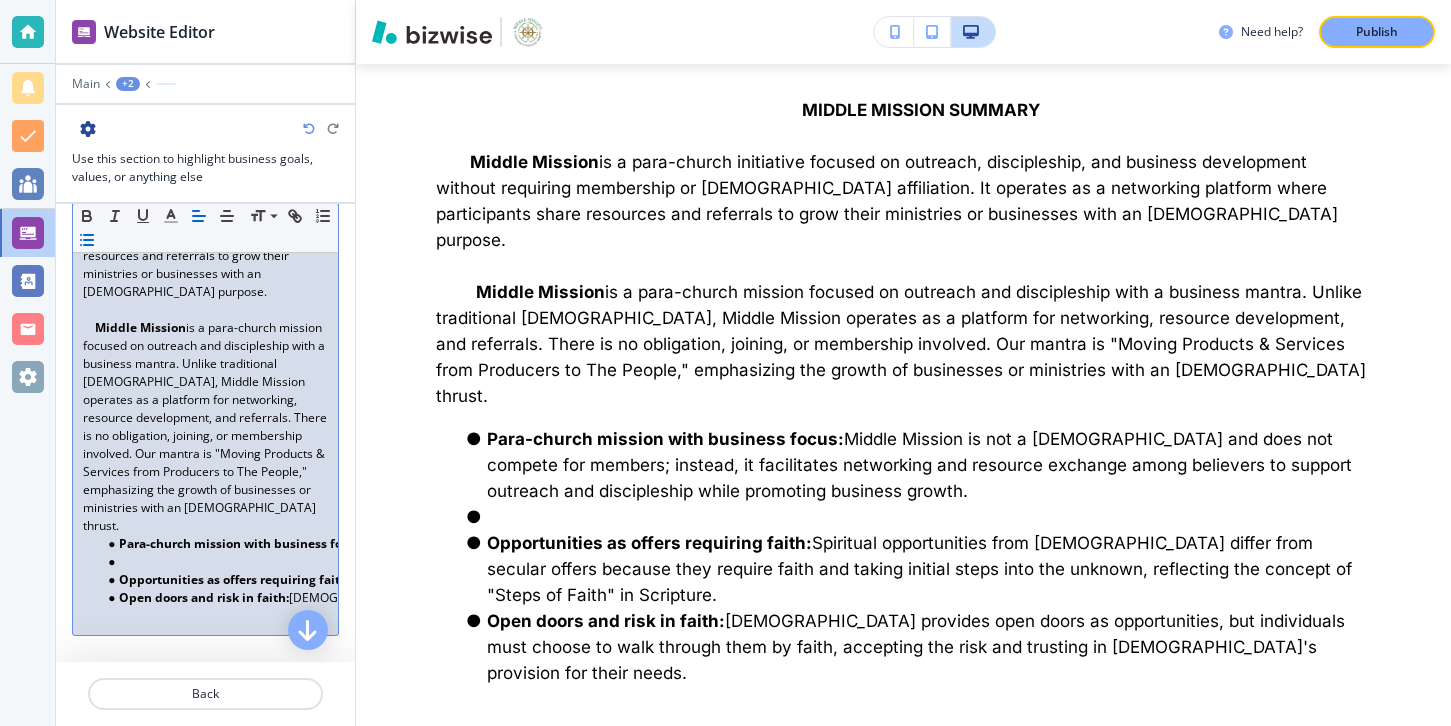 click at bounding box center [214, 562] 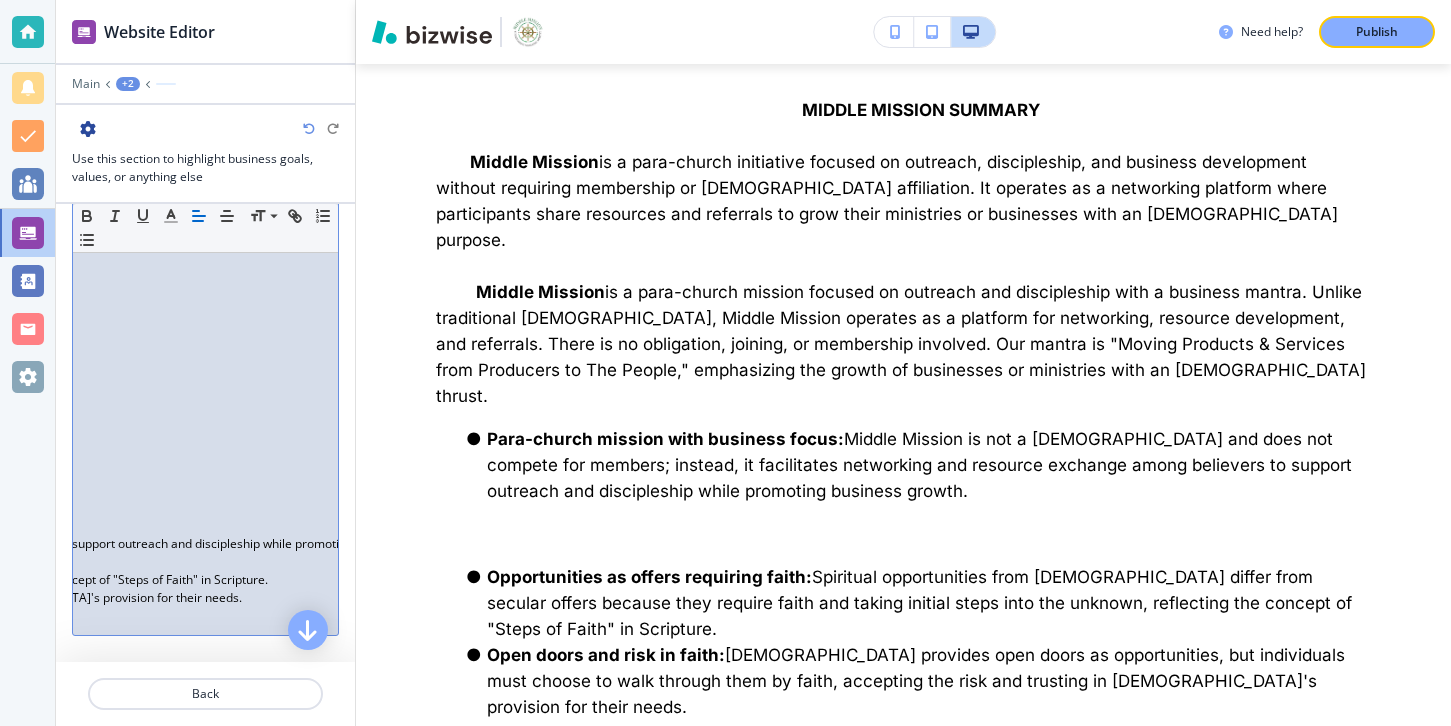 scroll, scrollTop: 0, scrollLeft: 1184, axis: horizontal 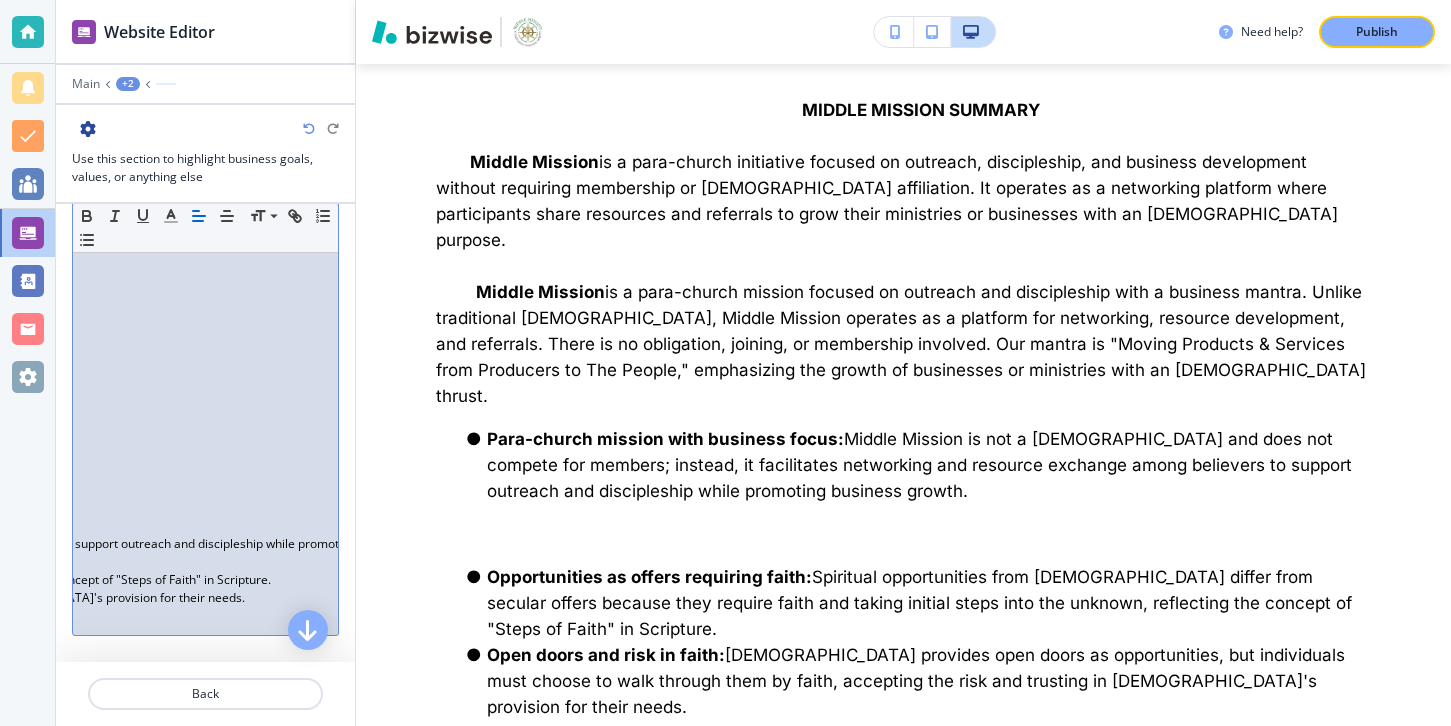 click on "MIDDLE MISSION SUMMARY Middle Mission  is a para-church initiative focused on outreach, discipleship, and business development without requiring membership or church affiliation. It operates as a networking platform where participants share resources and referrals to grow their ministries or businesses with an evangelistic purpose. 	 Middle Mission  is a para-church mission focused on outreach and discipleship with a business mantra. Unlike traditional churches, Middle Mission operates as a platform for networking, resource development, and referrals. There is no obligation, joining, or membership involved. Our mantra is "Moving Products & Services from Producers to The People," emphasizing the growth of businesses or ministries with an evangelistic thrust. Para-church mission with business focus:  Middle Mission is not a church and does not compete for members; instead, it facilitates networking and resource exchange among believers to support outreach and discipleship while promoting business growth." at bounding box center (205, 364) 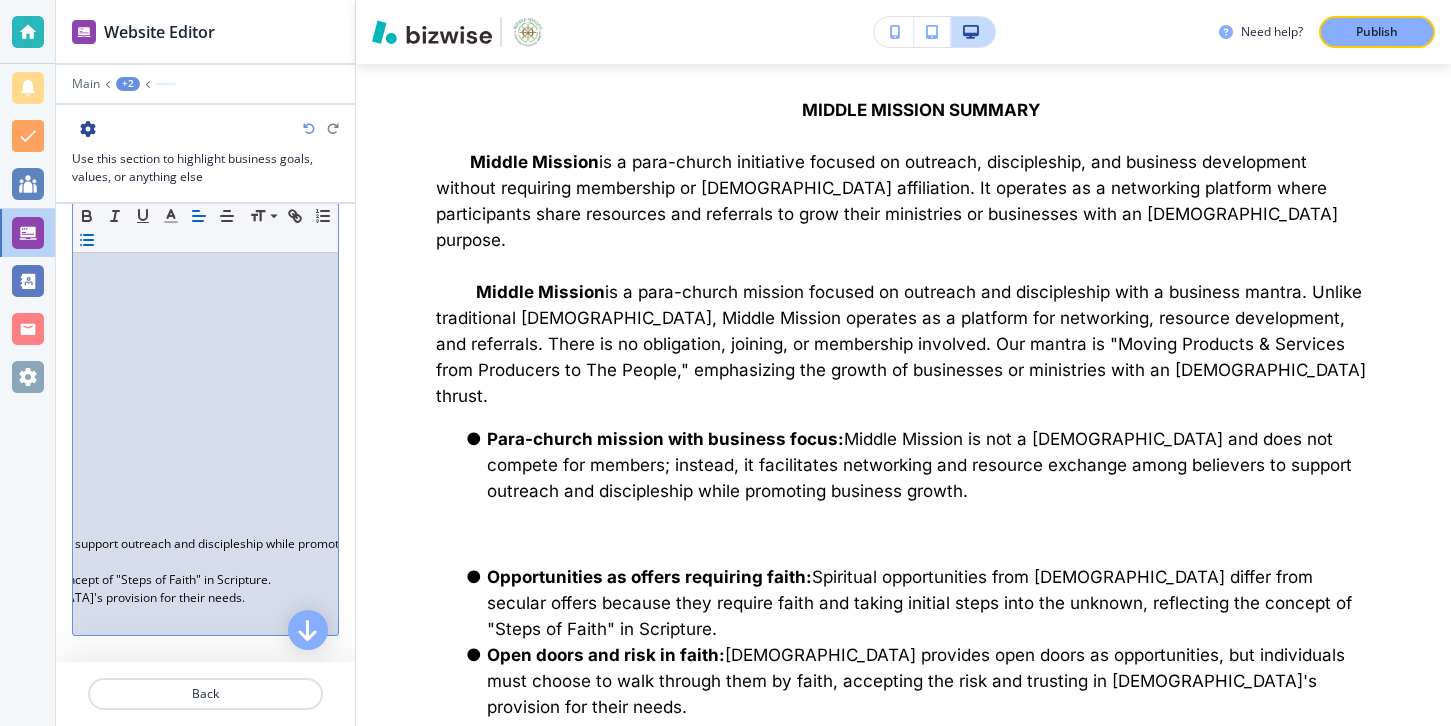 click on "MIDDLE MISSION SUMMARY Middle Mission  is a para-church initiative focused on outreach, discipleship, and business development without requiring membership or church affiliation. It operates as a networking platform where participants share resources and referrals to grow their ministries or businesses with an evangelistic purpose. 	 Middle Mission  is a para-church mission focused on outreach and discipleship with a business mantra. Unlike traditional churches, Middle Mission operates as a platform for networking, resource development, and referrals. There is no obligation, joining, or membership involved. Our mantra is "Moving Products & Services from Producers to The People," emphasizing the growth of businesses or ministries with an evangelistic thrust. Para-church mission with business focus:  Middle Mission is not a church and does not compete for members; instead, it facilitates networking and resource exchange among believers to support outreach and discipleship while promoting business growth." at bounding box center (205, 364) 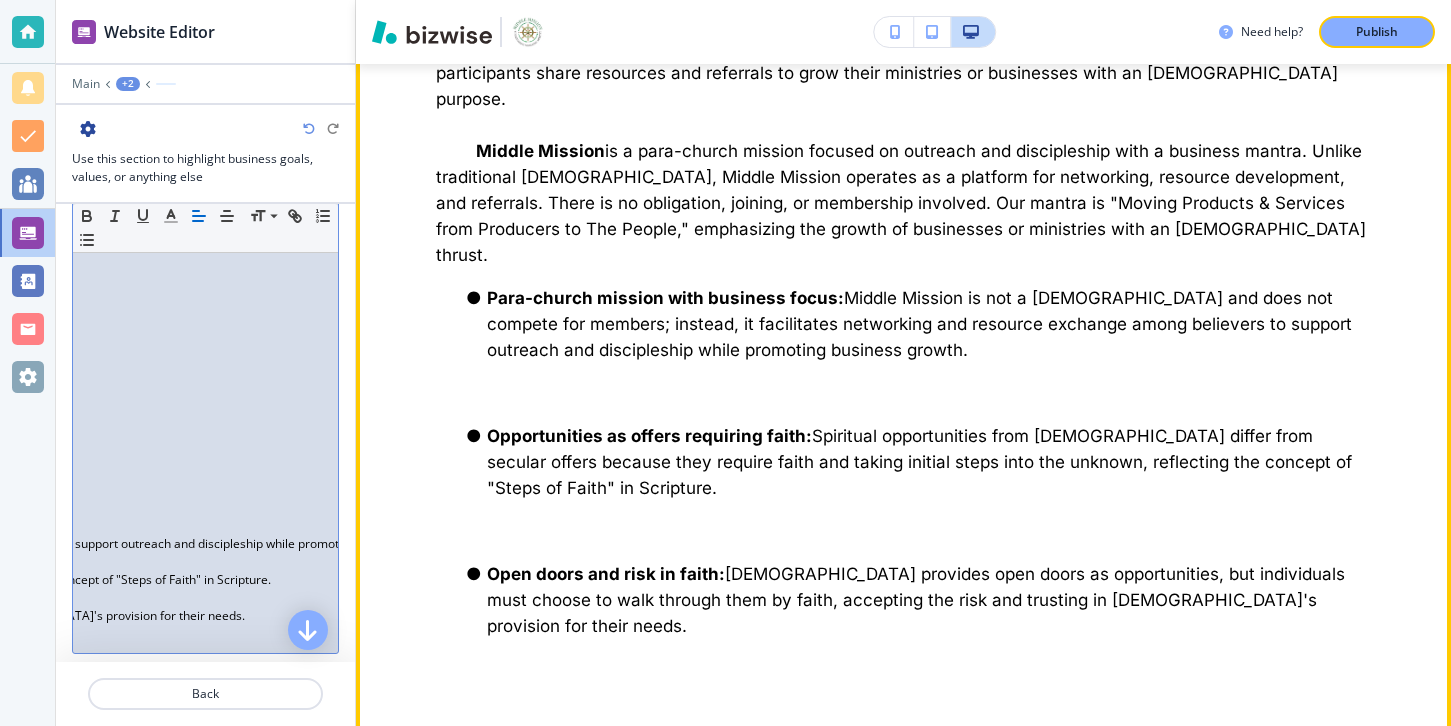 scroll, scrollTop: 2322, scrollLeft: 0, axis: vertical 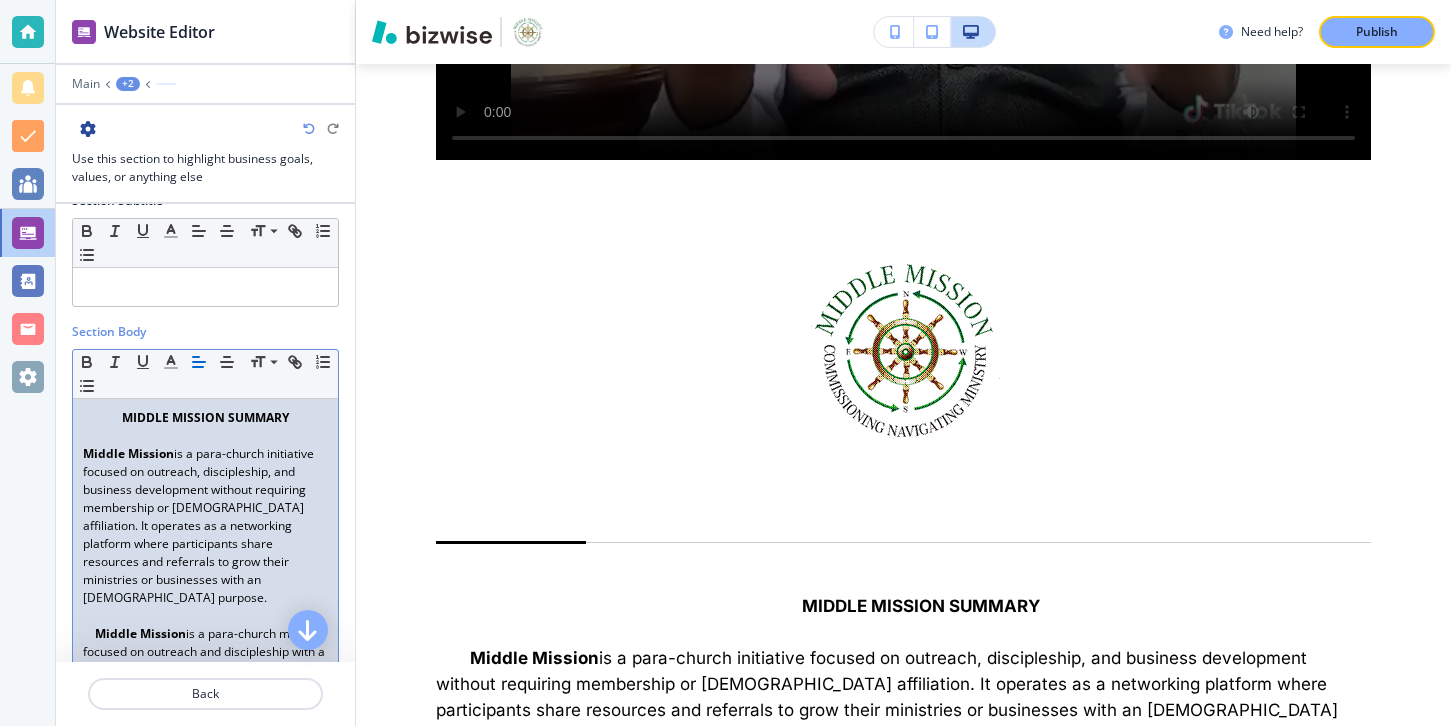 click on "MIDDLE MISSION SUMMARY" at bounding box center (205, 417) 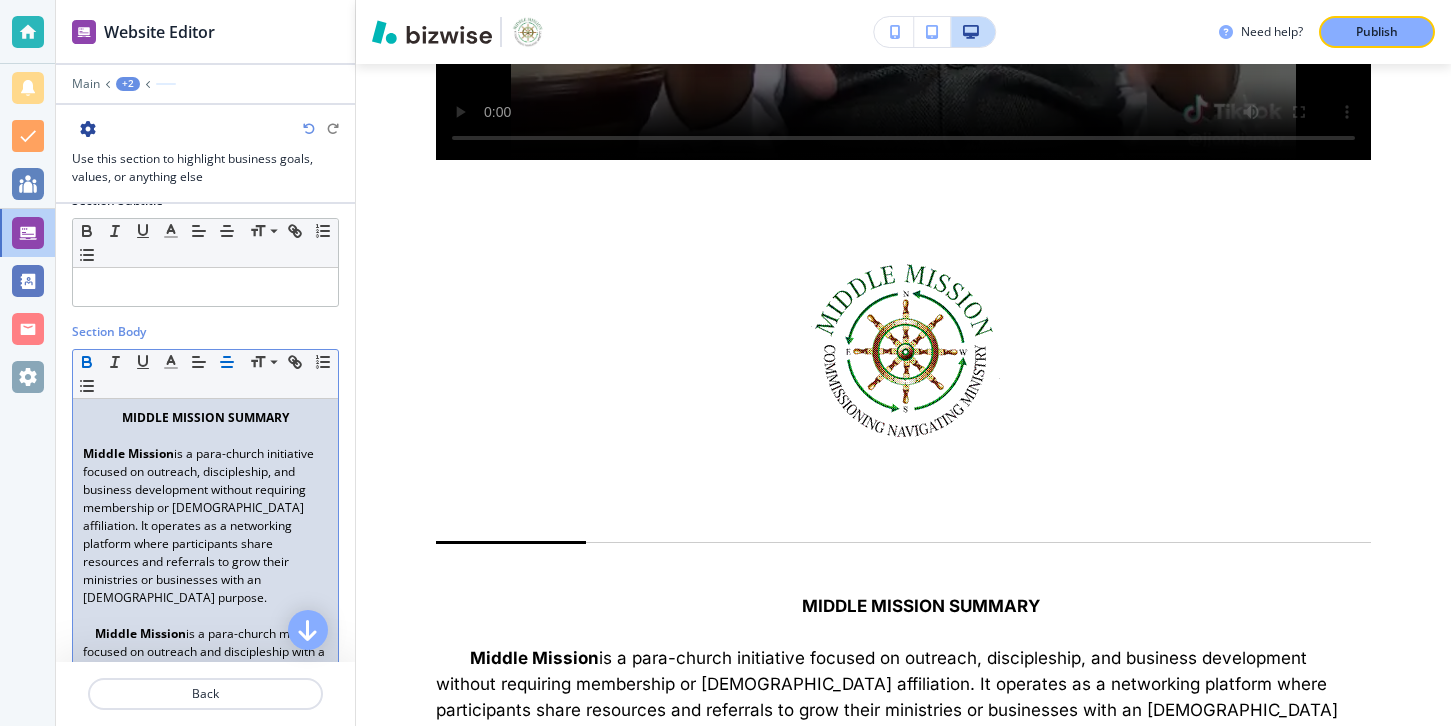 click on "MIDDLE MISSION SUMMARY" at bounding box center [205, 417] 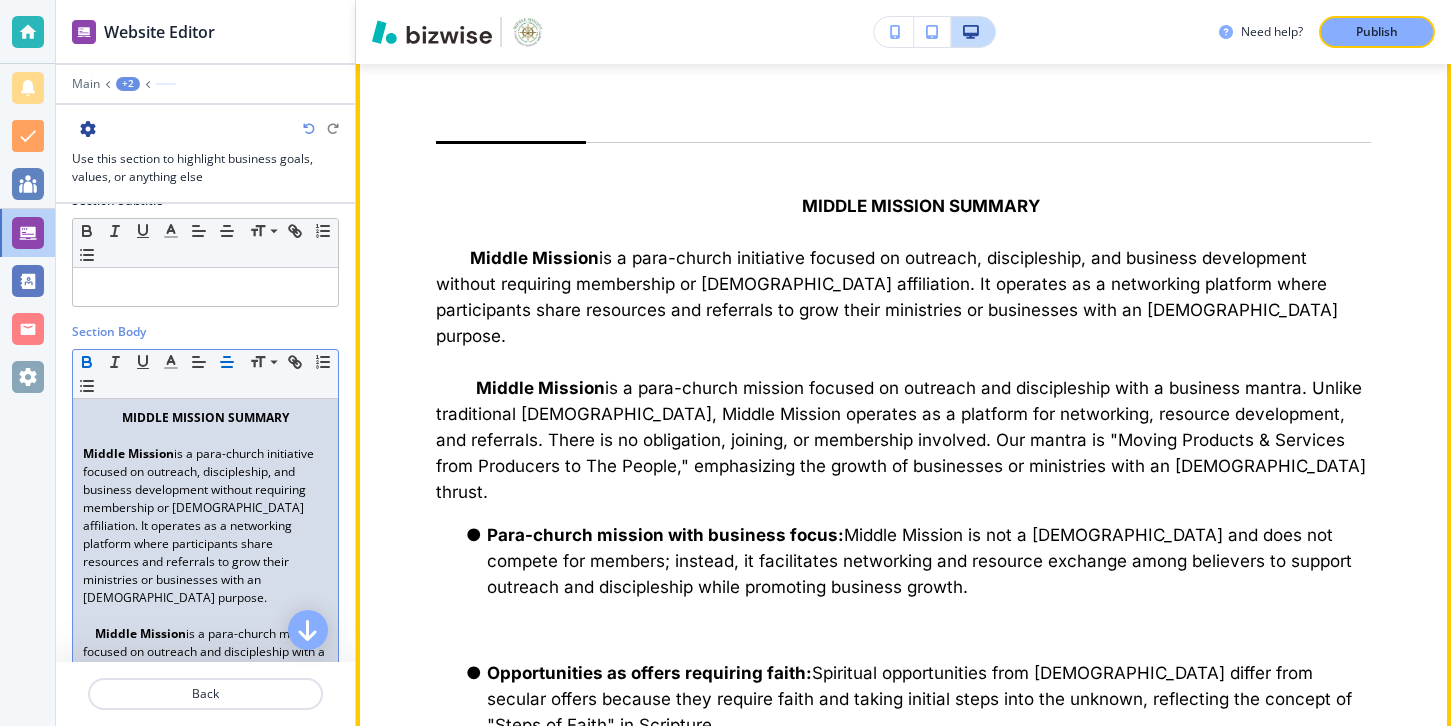 scroll, scrollTop: 2114, scrollLeft: 0, axis: vertical 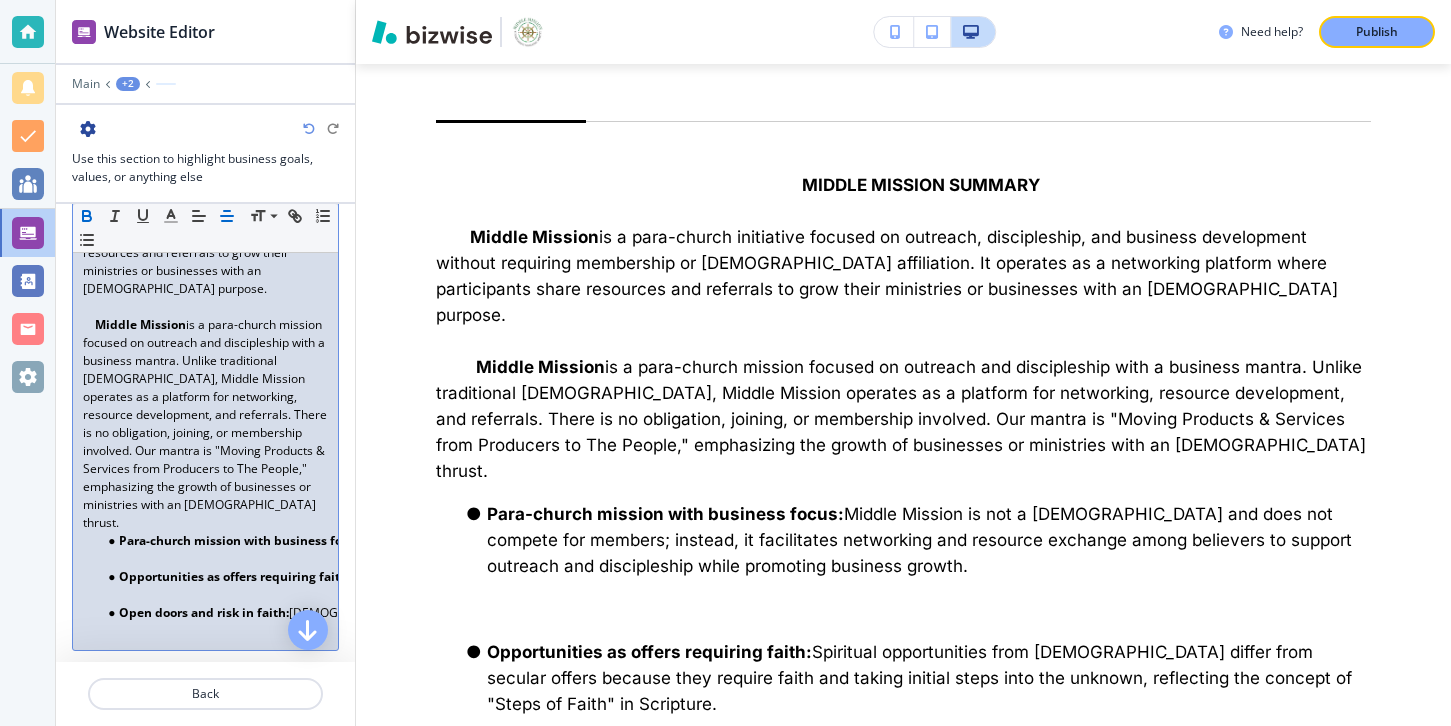 click at bounding box center [205, 595] 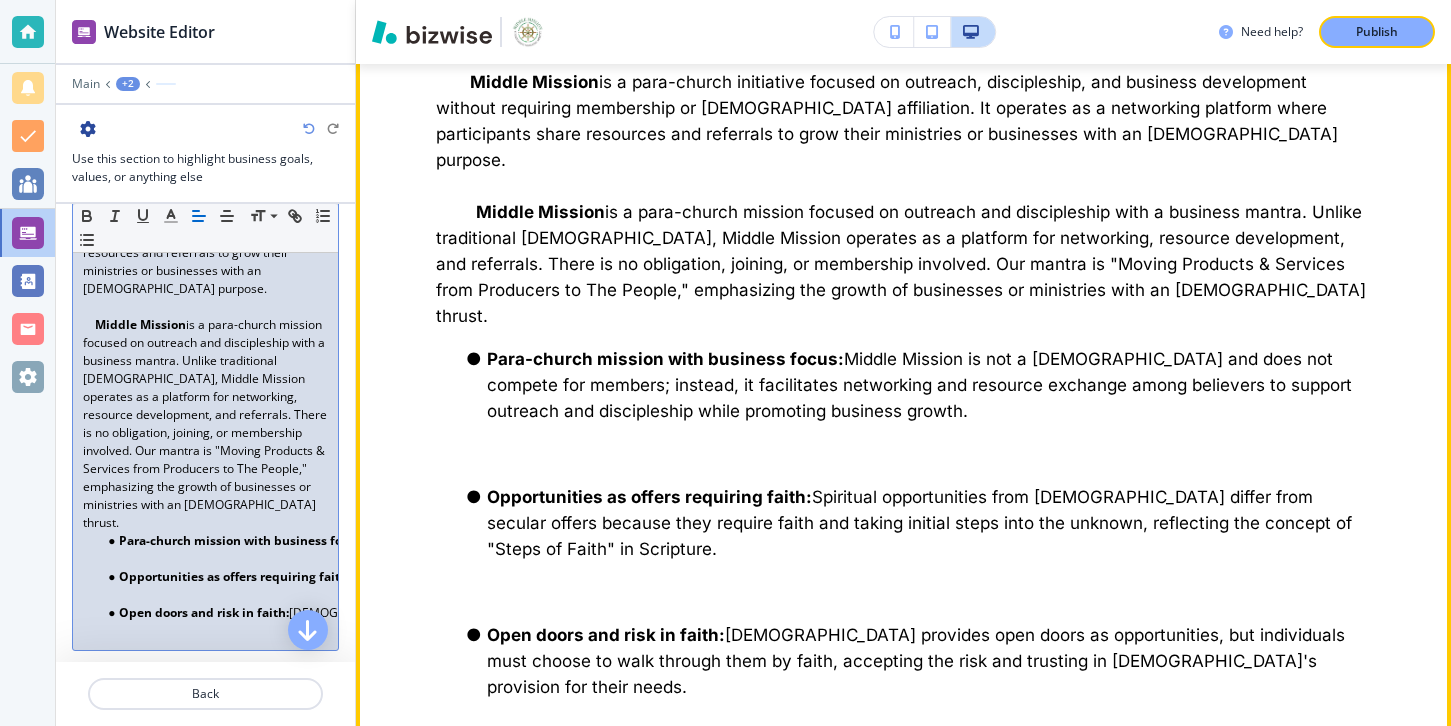 scroll, scrollTop: 2280, scrollLeft: 0, axis: vertical 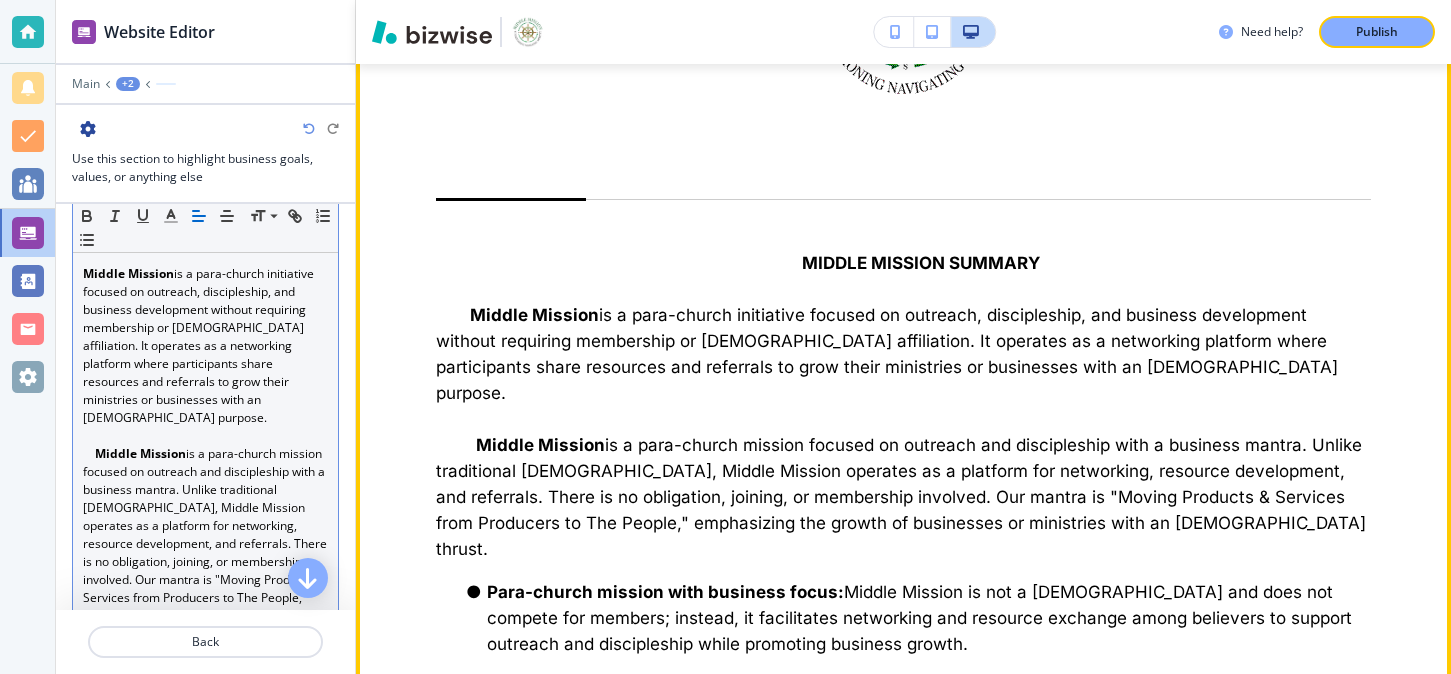 click on "MIDDLE MISSION SUMMARY Middle Mission  is a para-church initiative focused on outreach, discipleship, and business development without requiring membership or church affiliation. It operates as a networking platform where participants share resources and referrals to grow their ministries or businesses with an evangelistic purpose. 	 Middle Mission  is a para-church mission focused on outreach and discipleship with a business mantra. Unlike traditional churches, Middle Mission operates as a platform for networking, resource development, and referrals. There is no obligation, joining, or membership involved. Our mantra is "Moving Products & Services from Producers to The People," emphasizing the growth of businesses or ministries with an evangelistic thrust. Para-church mission with business focus:  Middle Mission is not a church and does not compete for members; instead, it facilitates networking and resource exchange among believers to support outreach and discipleship while promoting business growth." at bounding box center (903, 588) 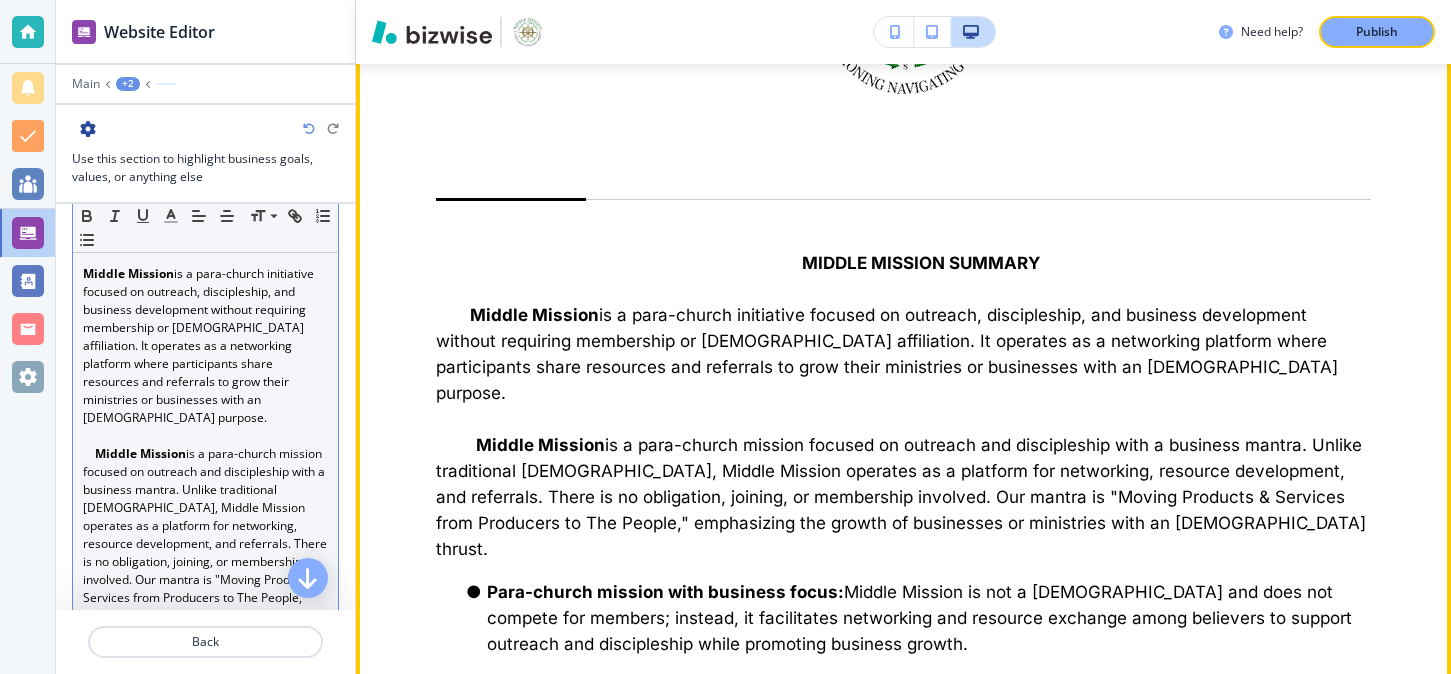 click on "MIDDLE MISSION SUMMARY" at bounding box center (921, 263) 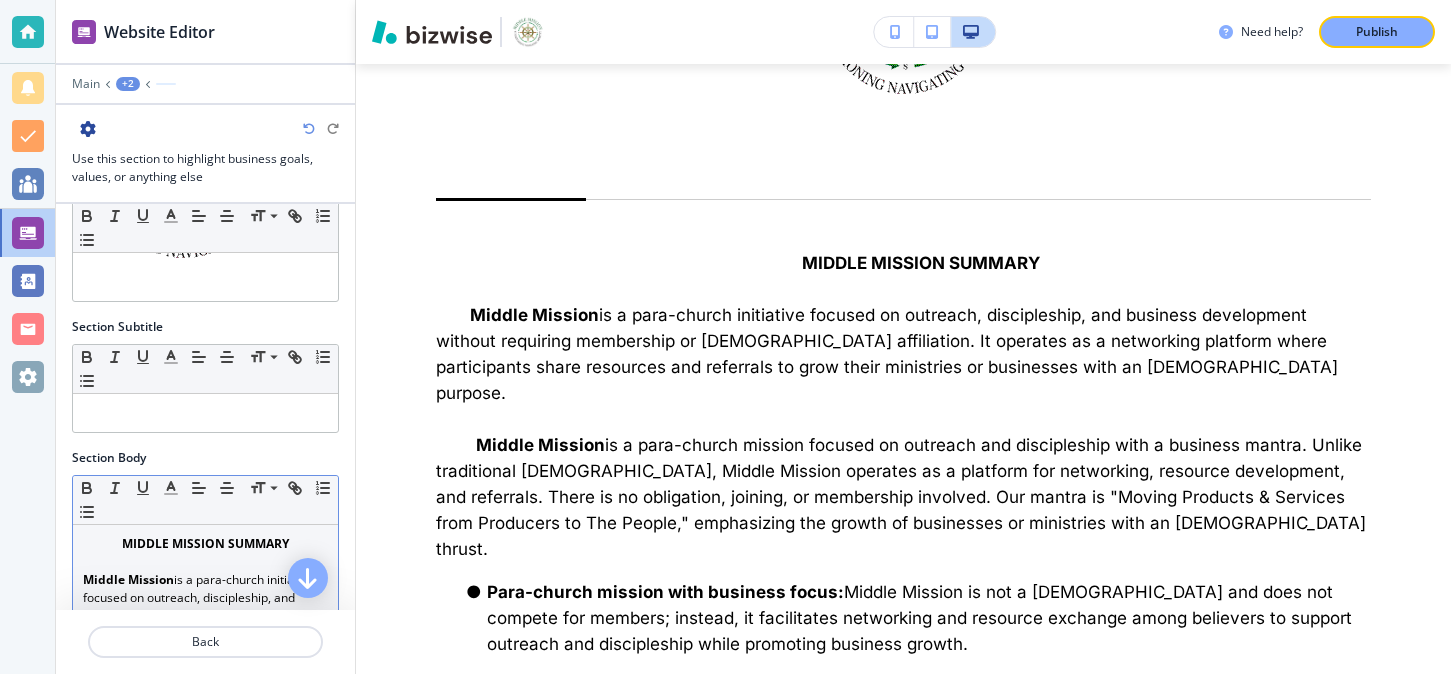 scroll, scrollTop: 391, scrollLeft: 0, axis: vertical 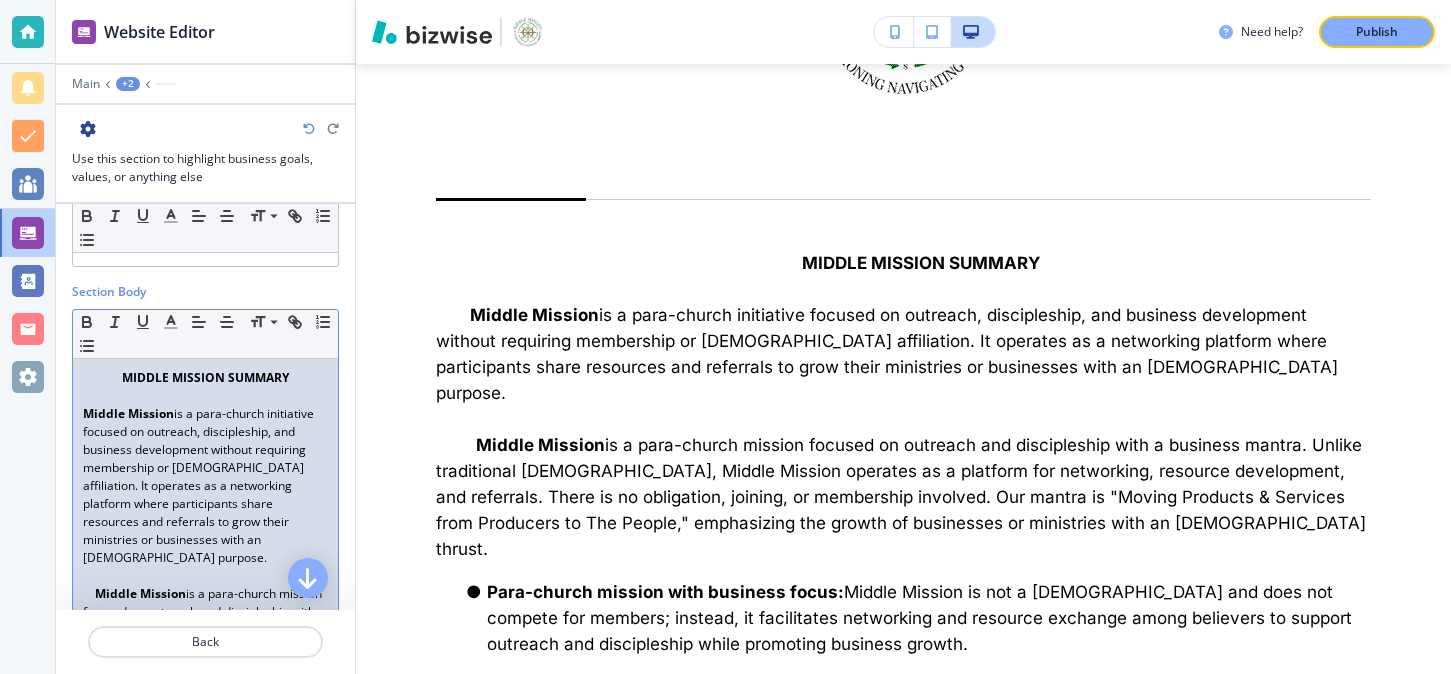 click on "MIDDLE MISSION SUMMARY" at bounding box center (205, 377) 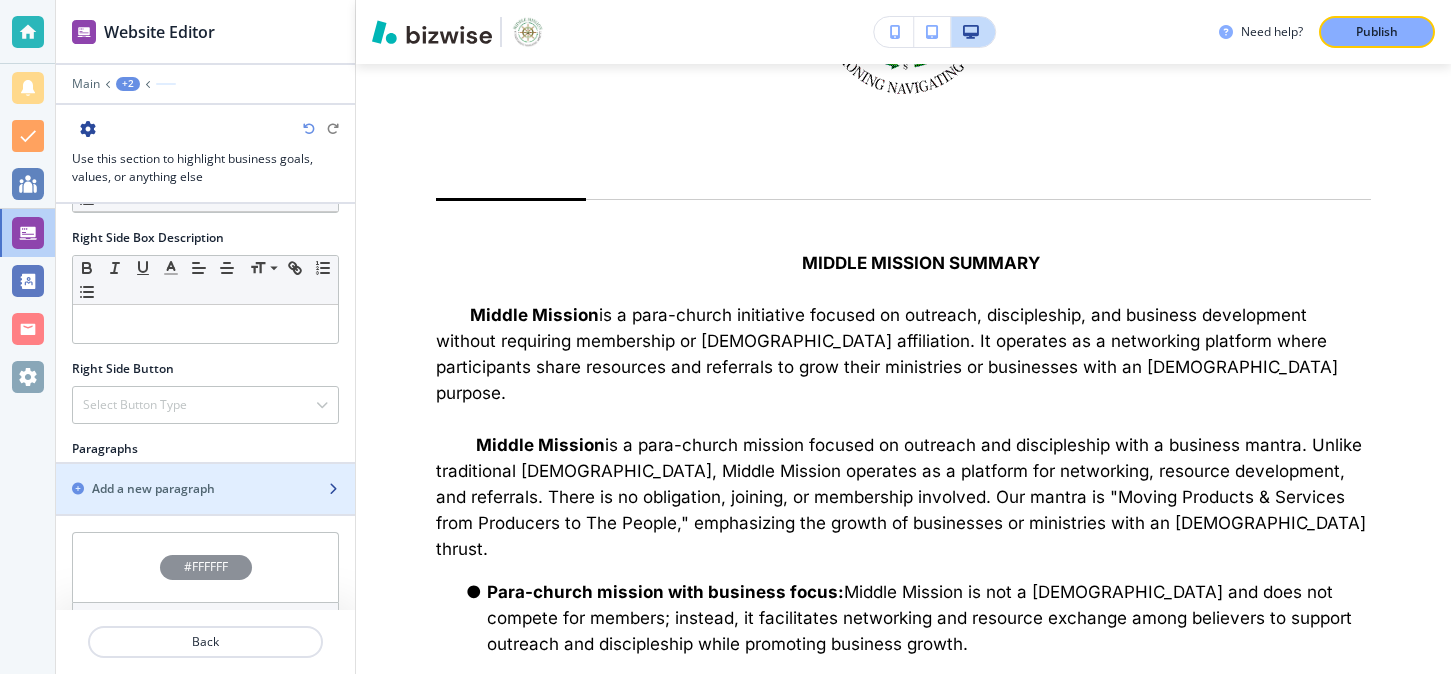 scroll, scrollTop: 1347, scrollLeft: 0, axis: vertical 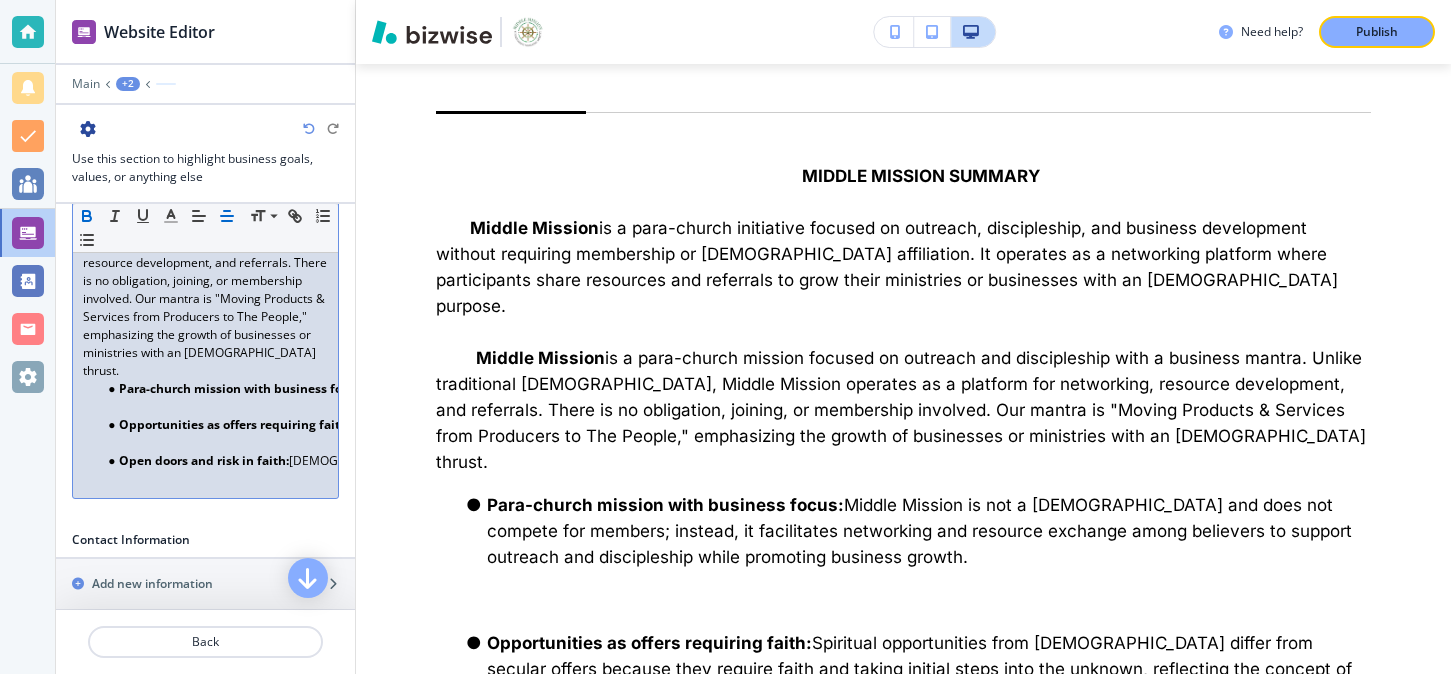 click at bounding box center (205, 407) 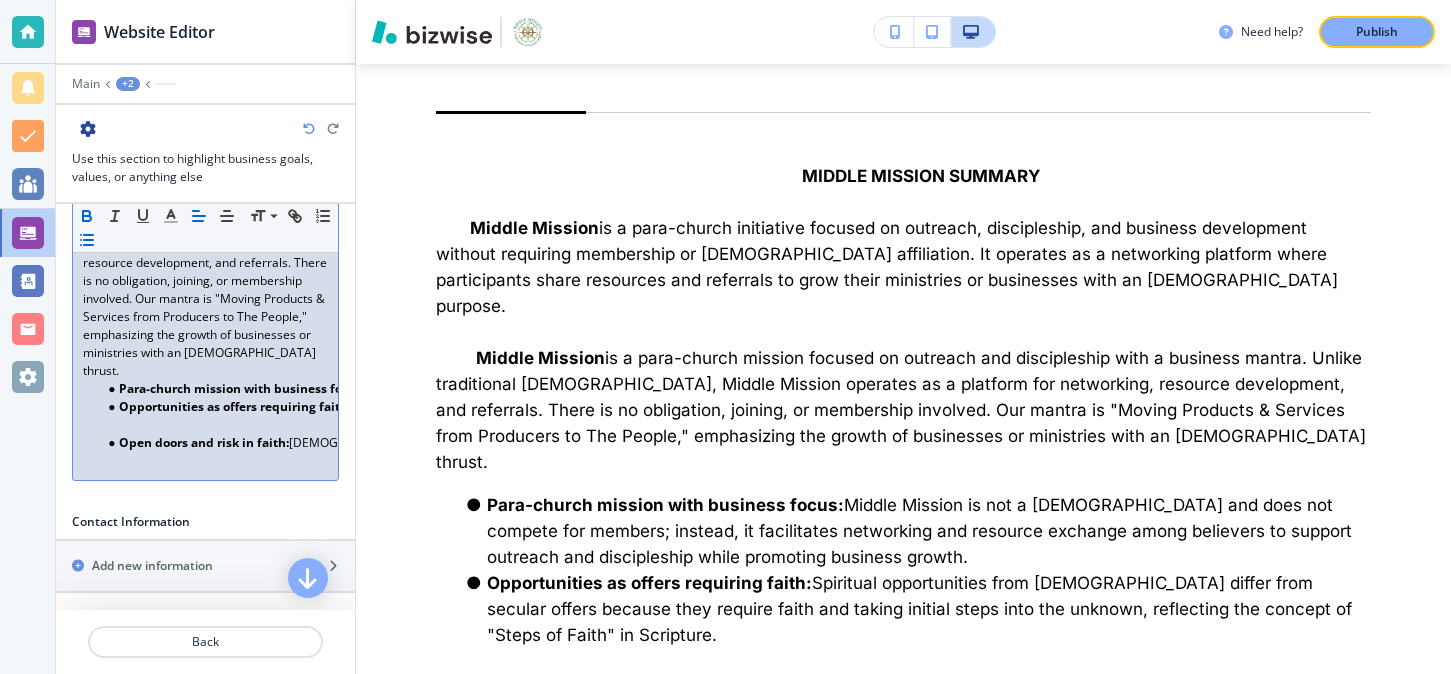 click at bounding box center (205, 425) 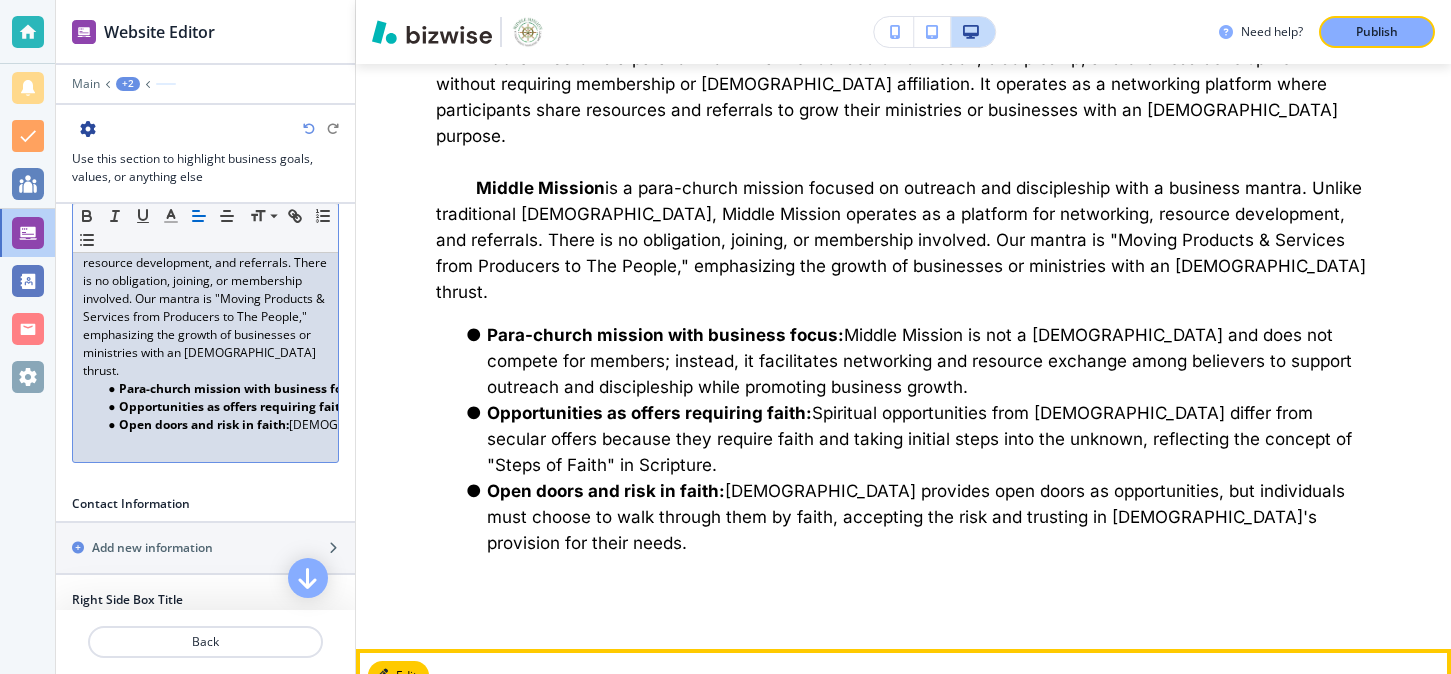 scroll, scrollTop: 2191, scrollLeft: 0, axis: vertical 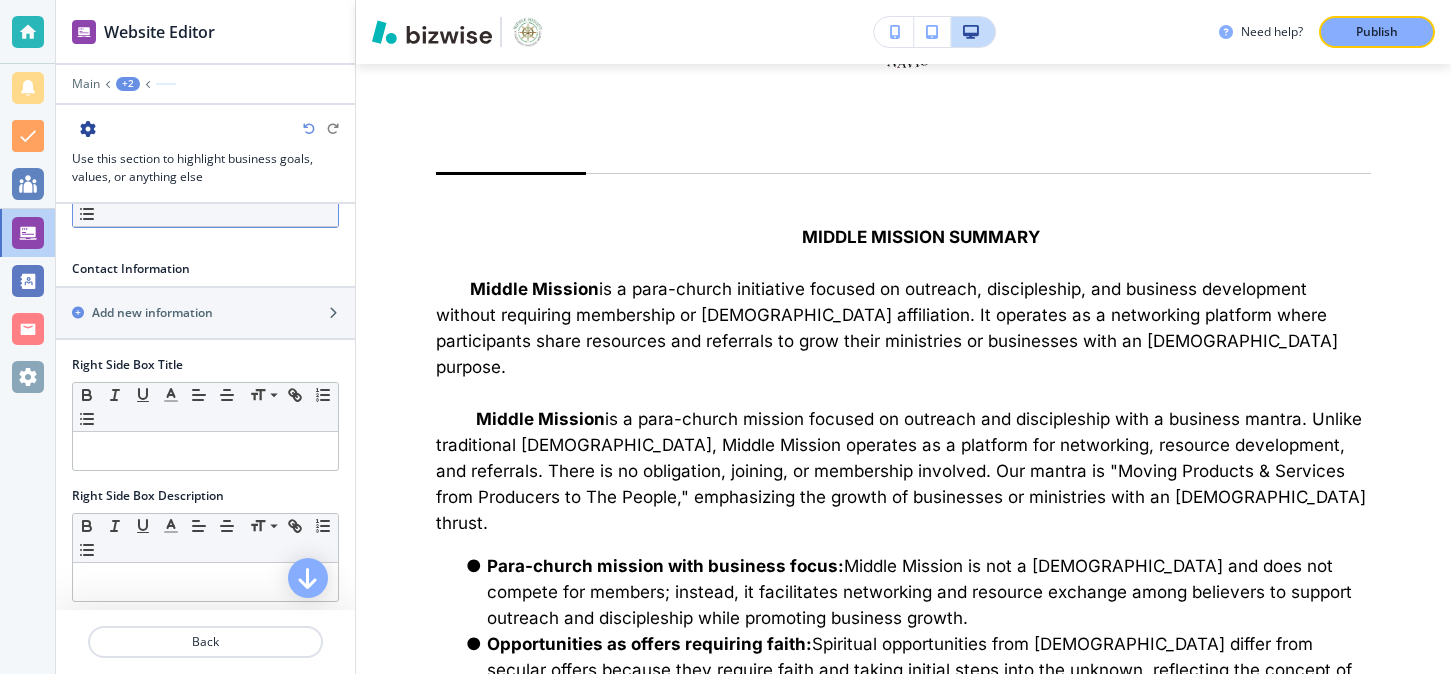 click on "Publish" at bounding box center (1377, 32) 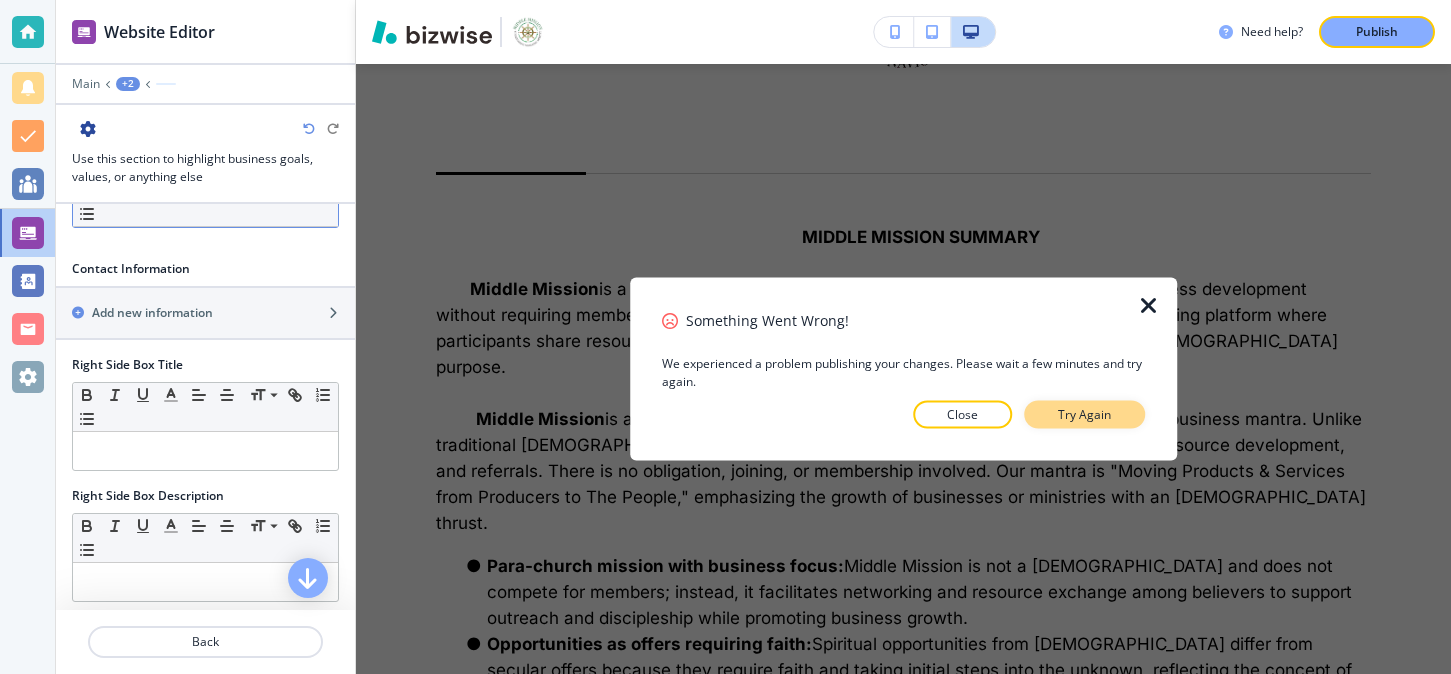 click on "Try Again" at bounding box center [1084, 415] 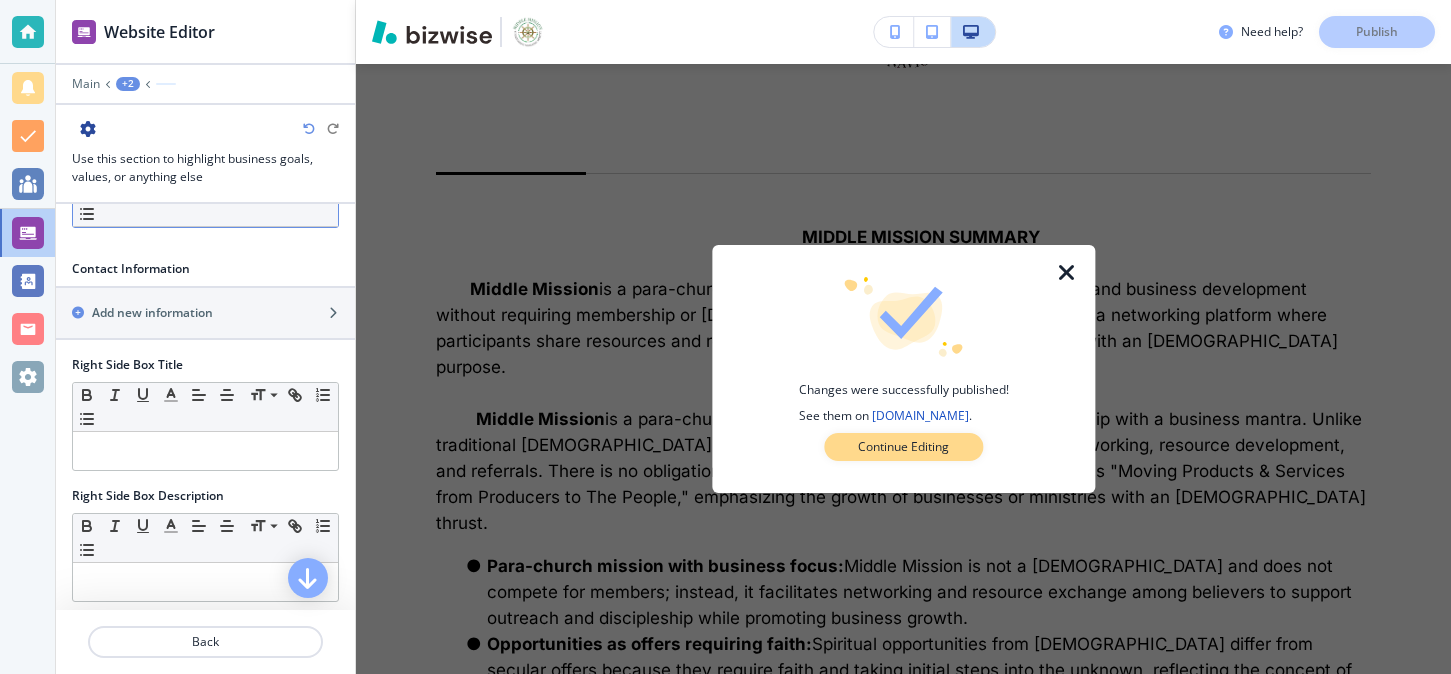click on "Continue Editing" at bounding box center [903, 447] 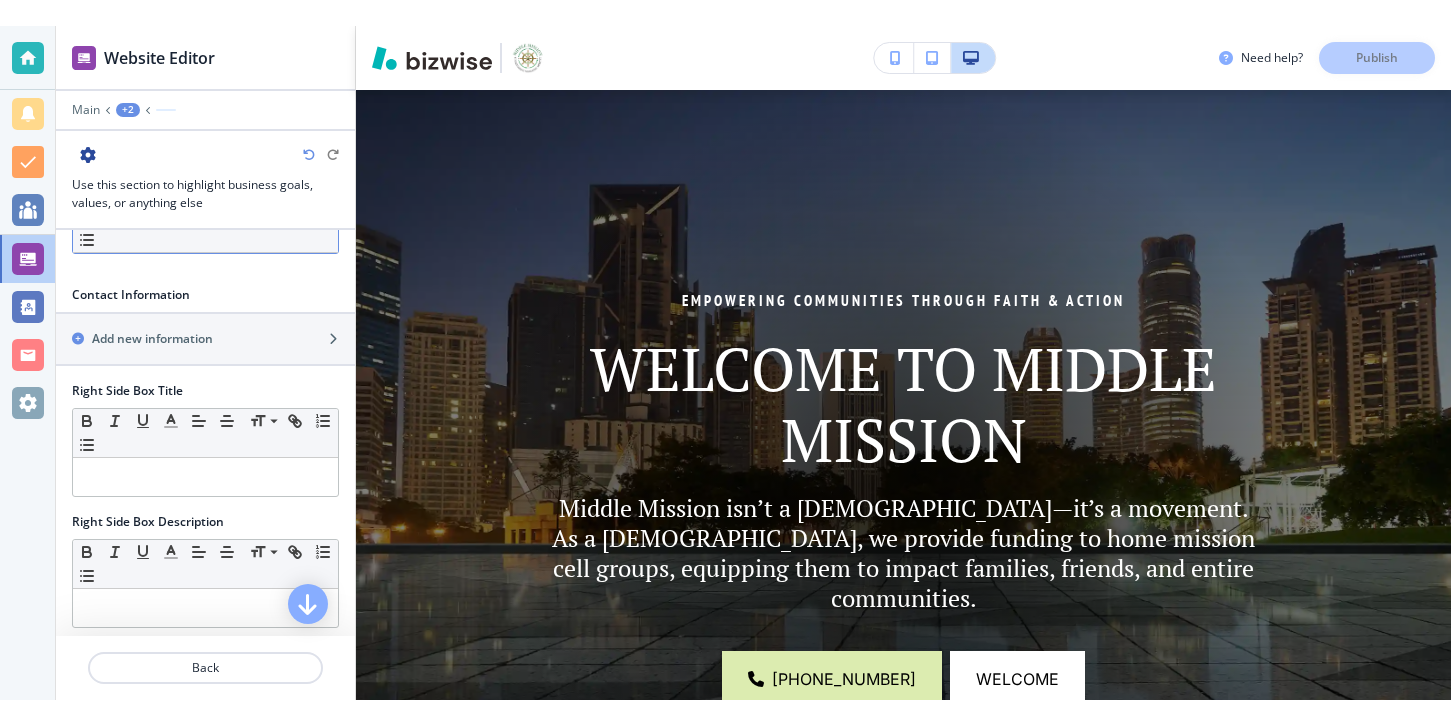scroll, scrollTop: 0, scrollLeft: 0, axis: both 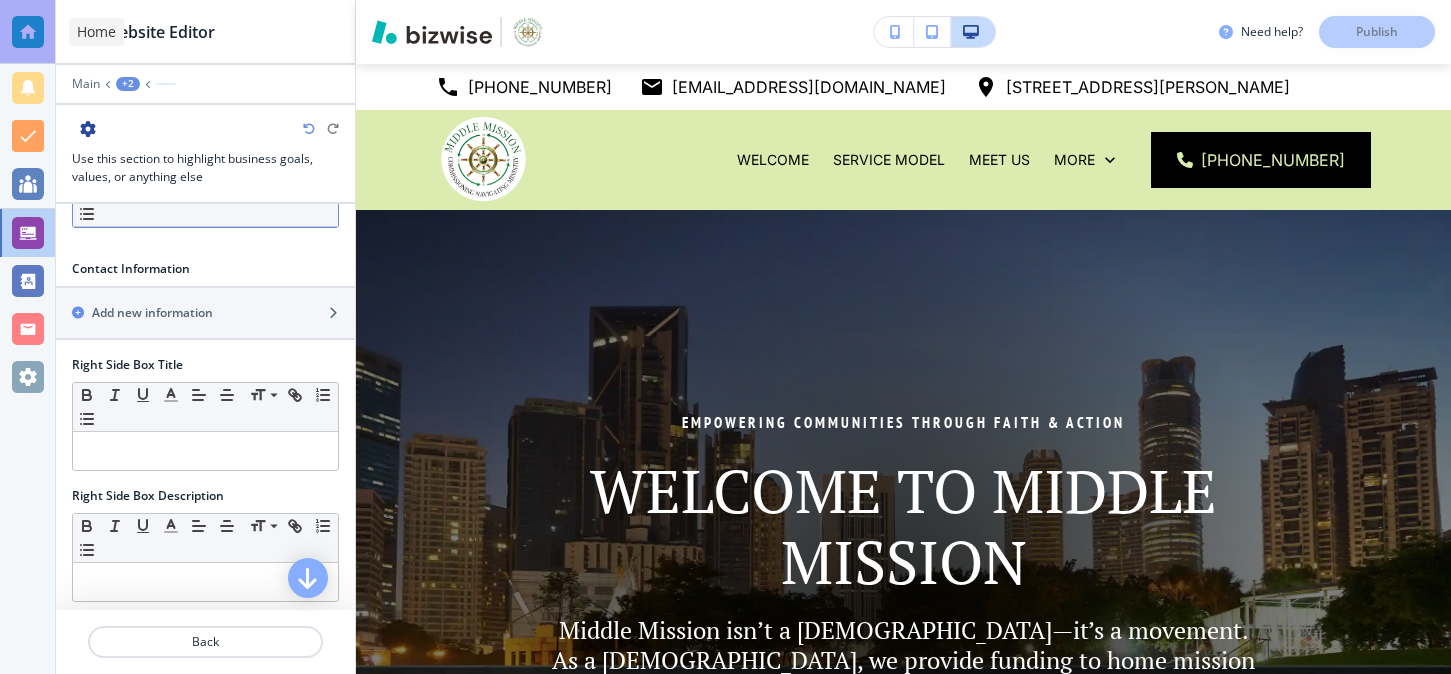 click at bounding box center (28, 32) 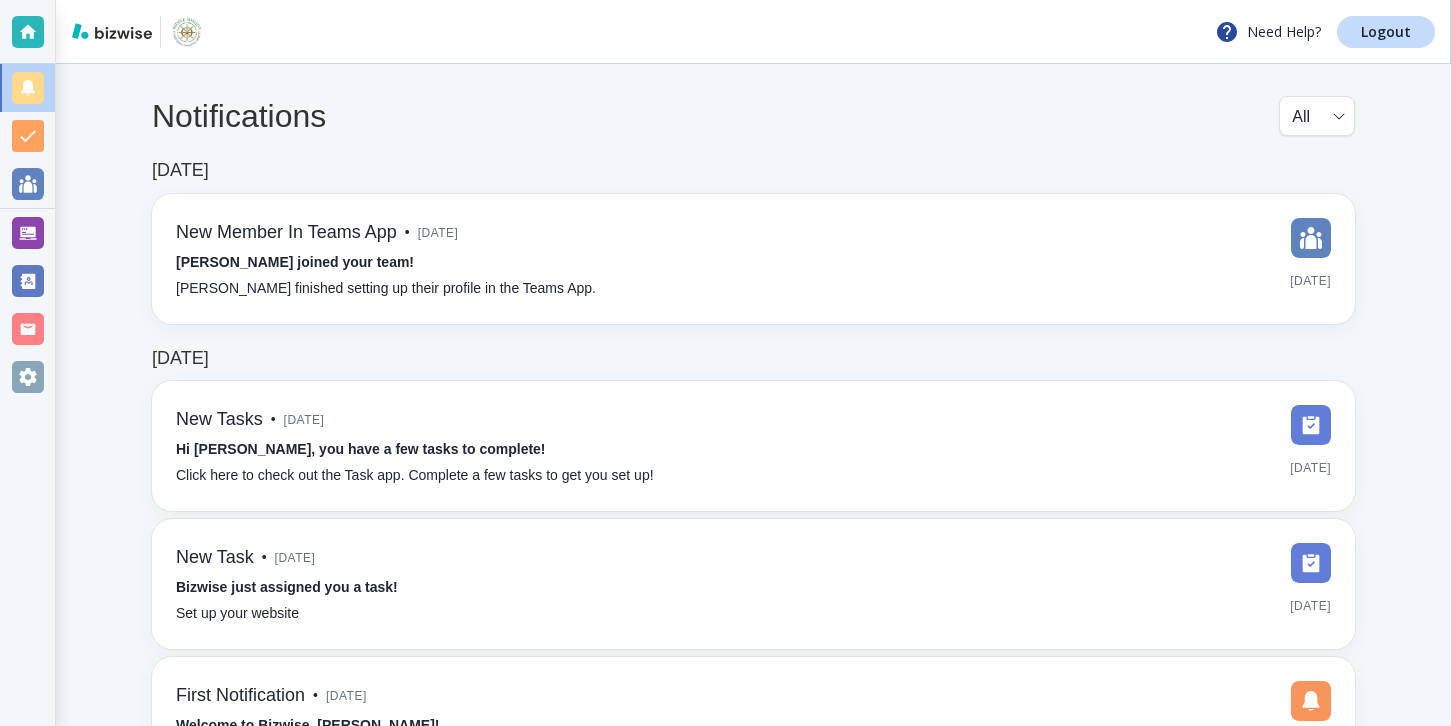 click on "Need Help? Logout" at bounding box center [753, 32] 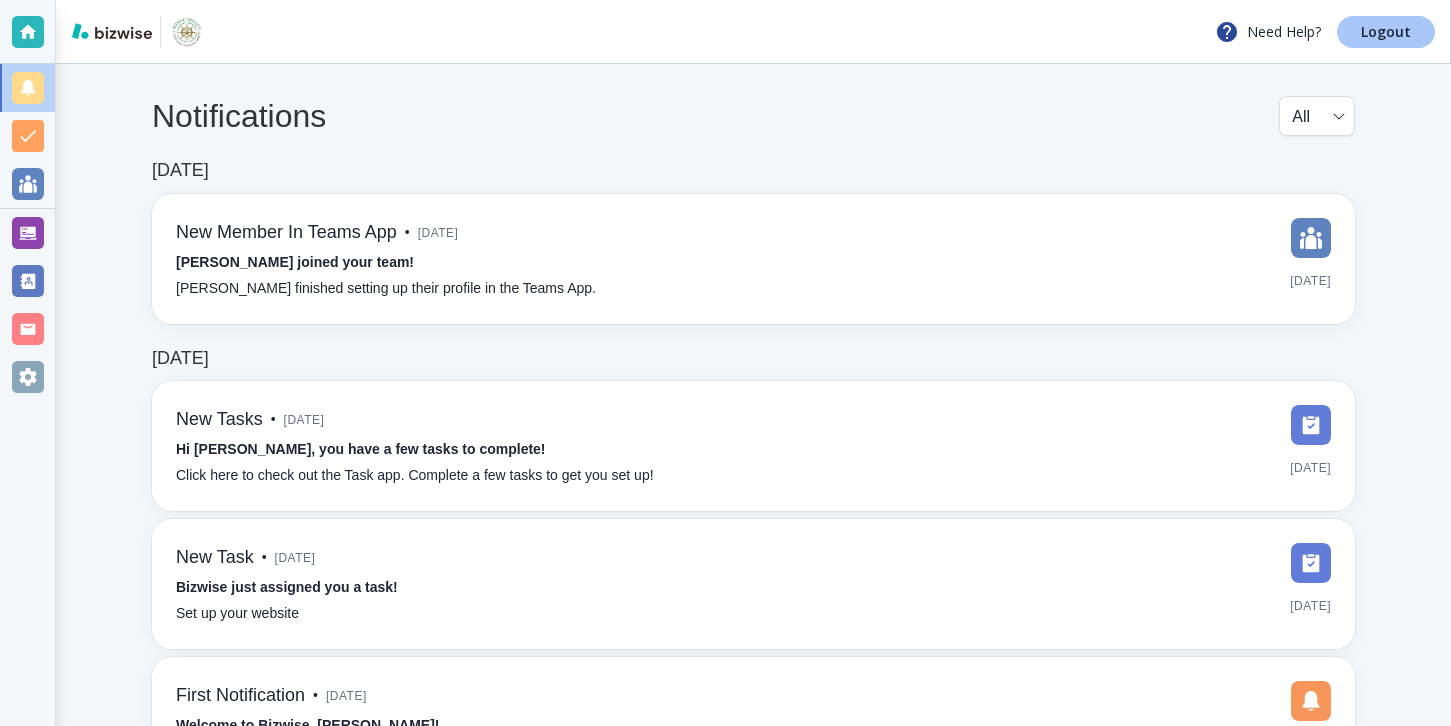 click on "Logout" at bounding box center [1386, 32] 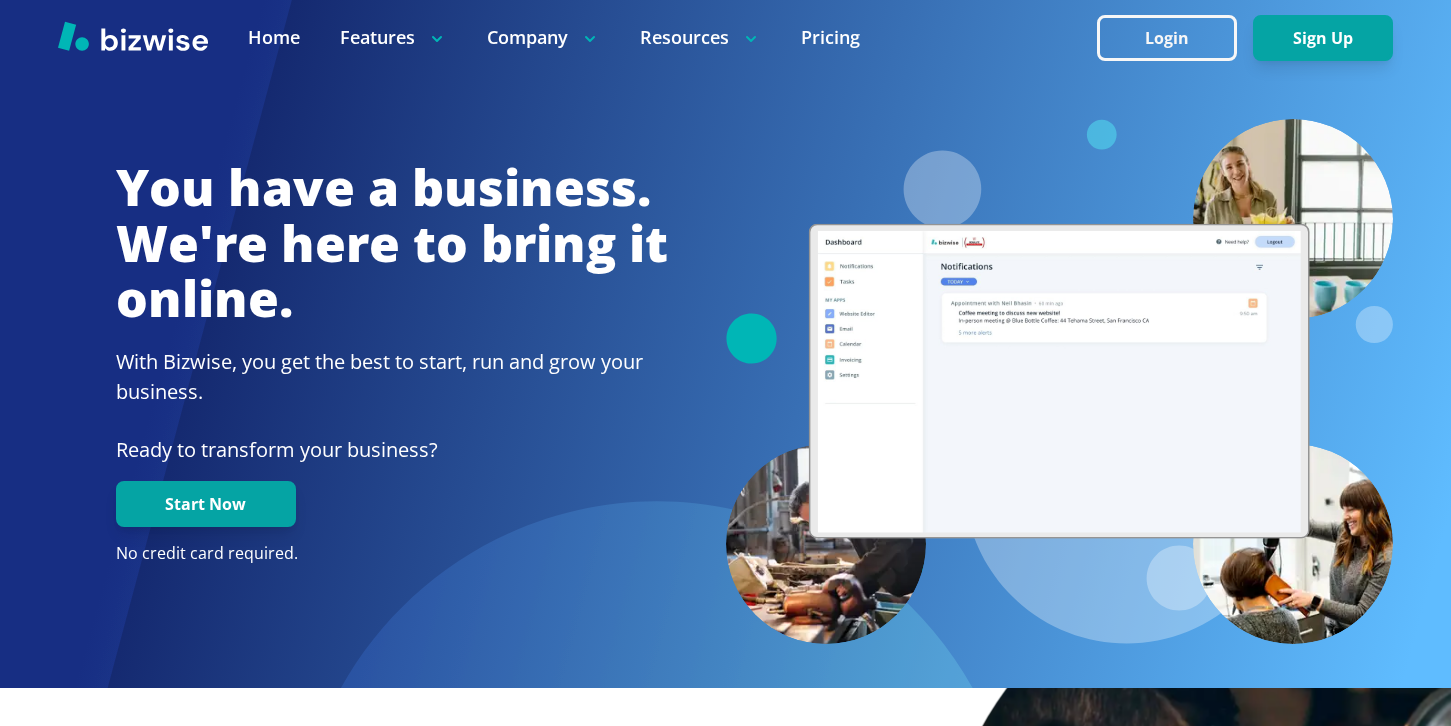 scroll, scrollTop: 0, scrollLeft: 0, axis: both 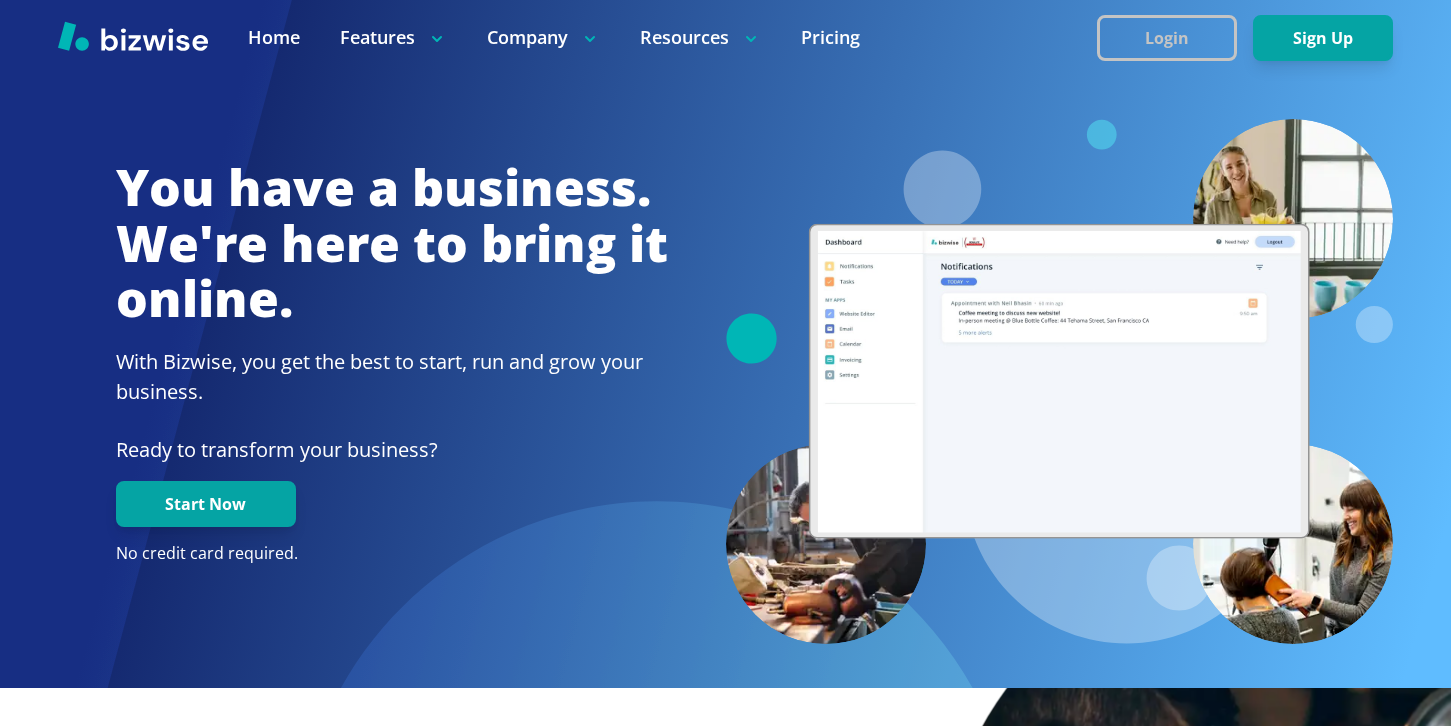 click on "Login" at bounding box center (1167, 38) 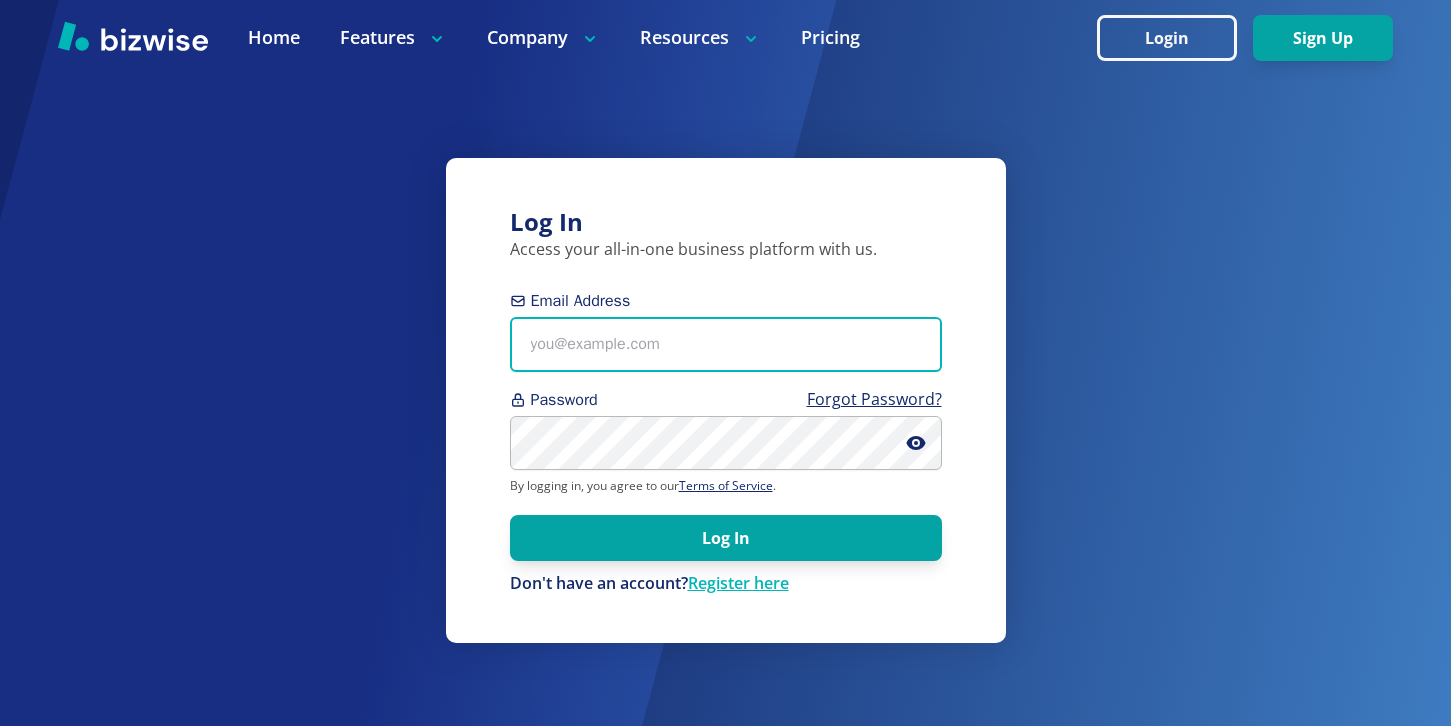 click on "Email Address" at bounding box center [726, 344] 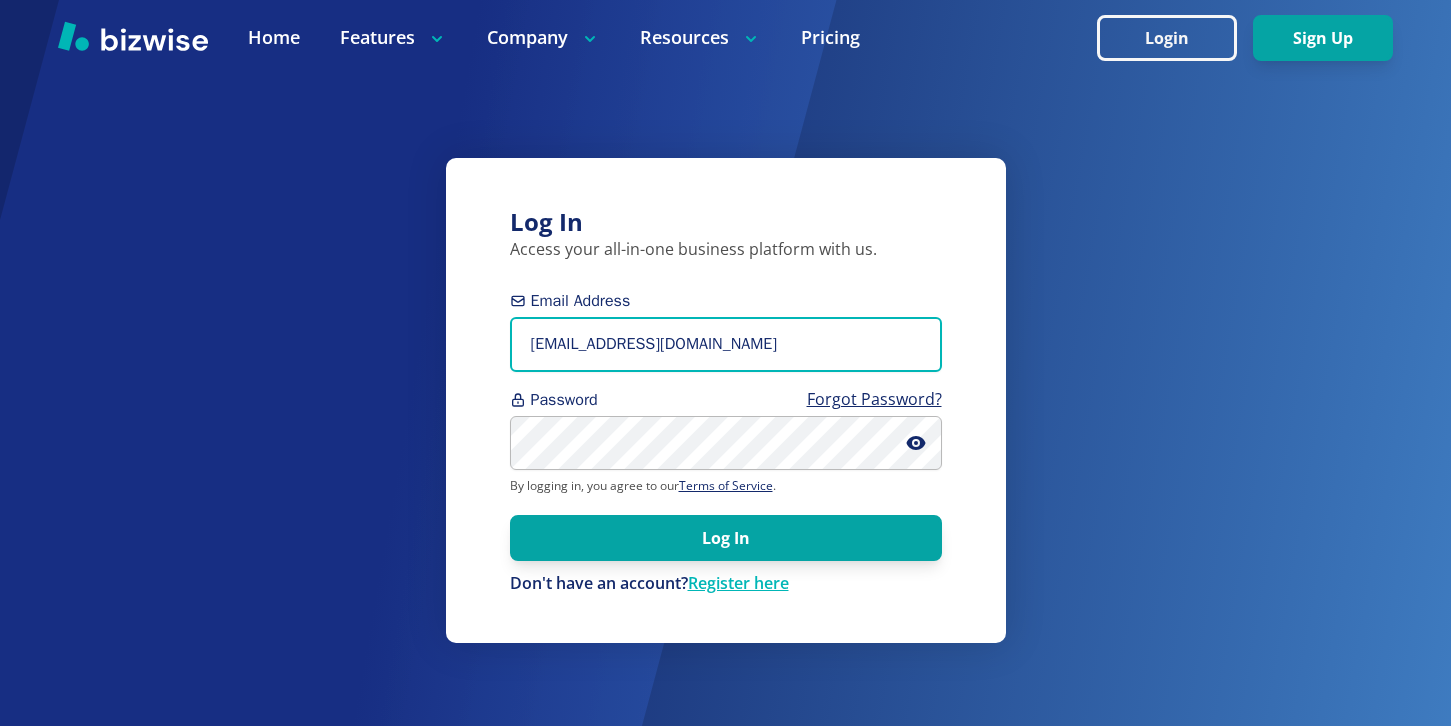 type on "[EMAIL_ADDRESS][DOMAIN_NAME]" 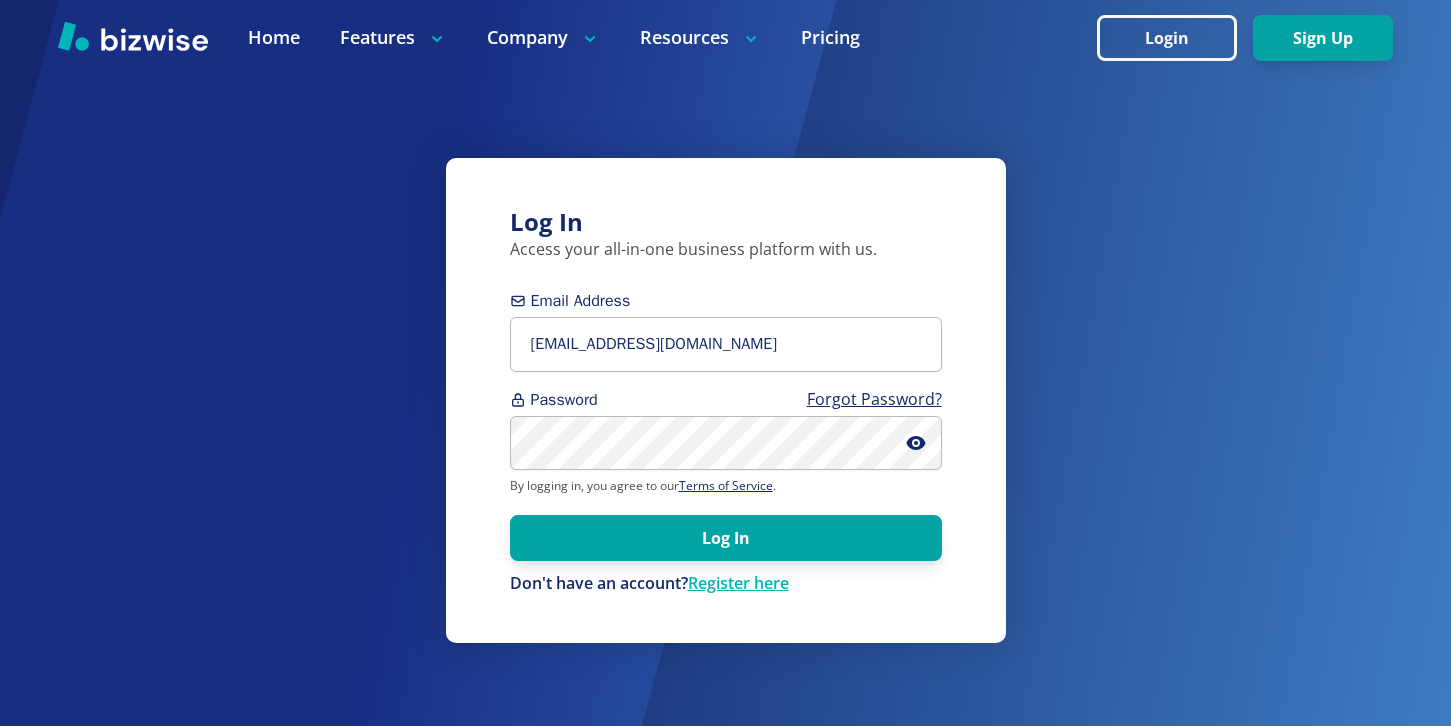 click on "Email Address [EMAIL_ADDRESS][DOMAIN_NAME] Password Forgot Password? By logging in, you agree to our  Terms of Service . Log In Don't have an account?  Register here" at bounding box center [726, 442] 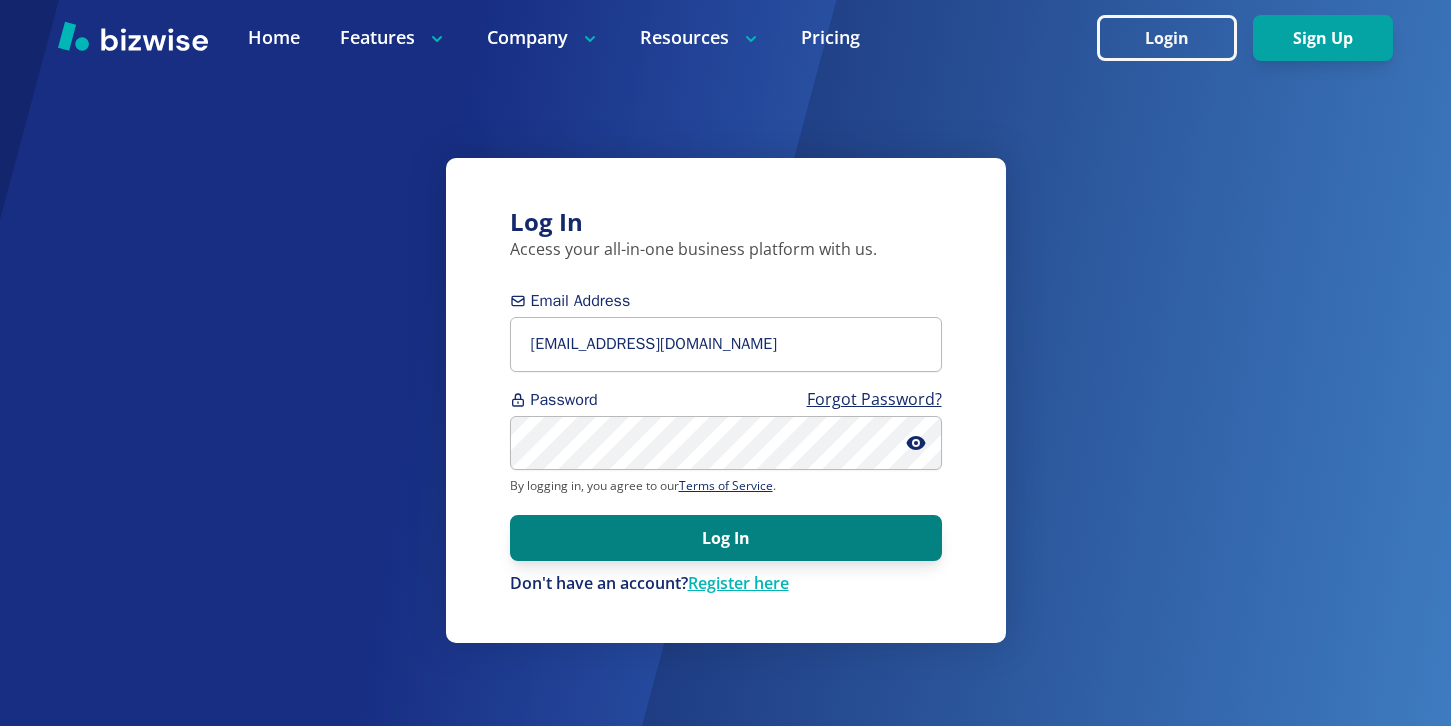 click on "Log In" at bounding box center (726, 538) 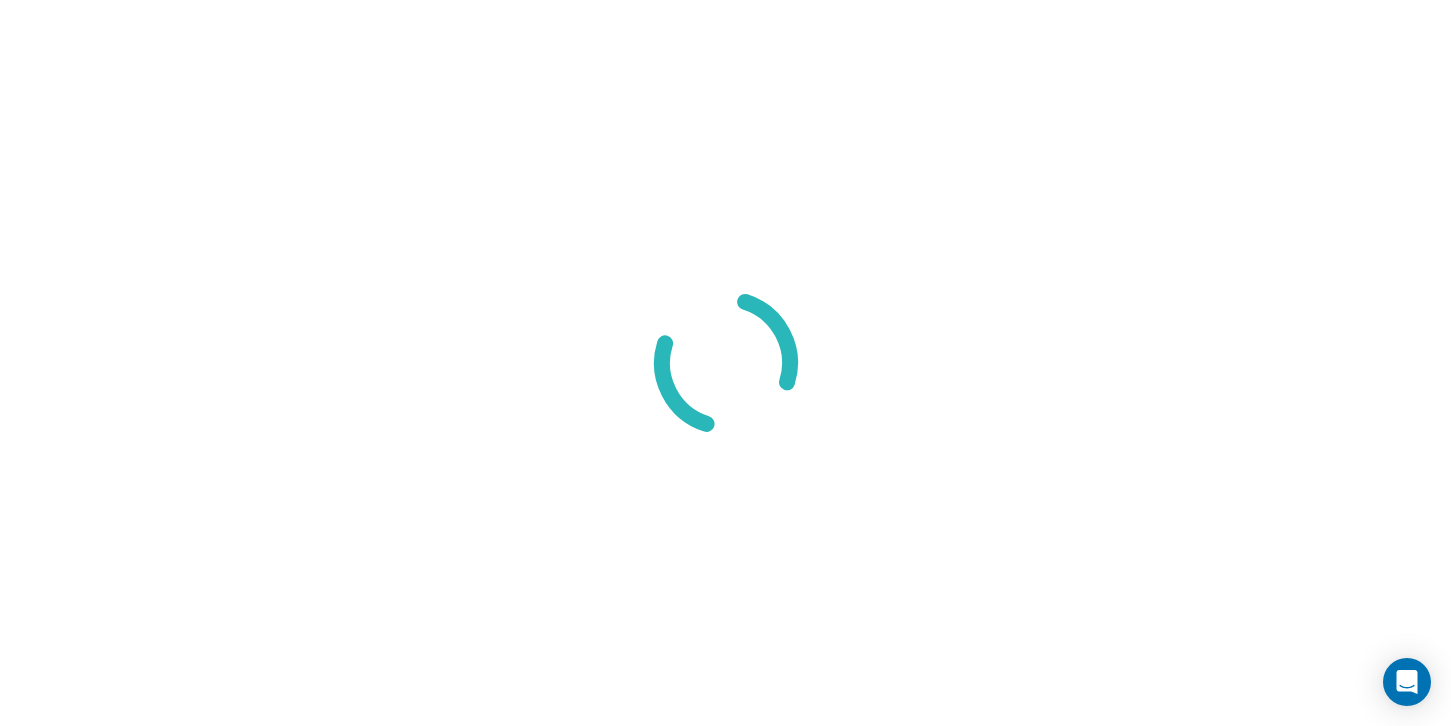 scroll, scrollTop: 0, scrollLeft: 0, axis: both 